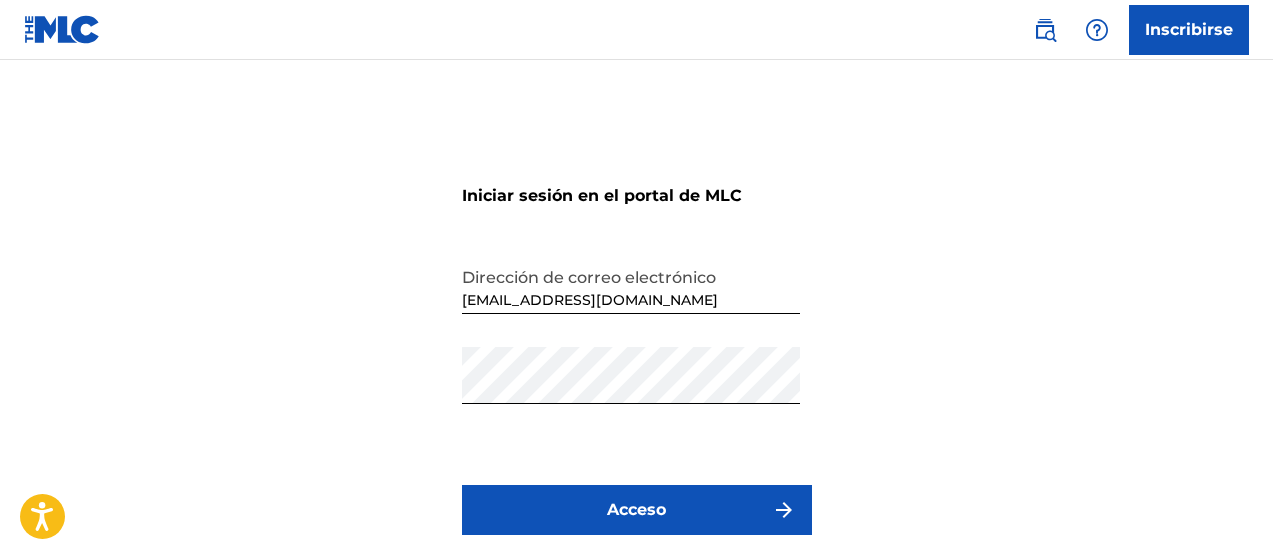 scroll, scrollTop: 0, scrollLeft: 0, axis: both 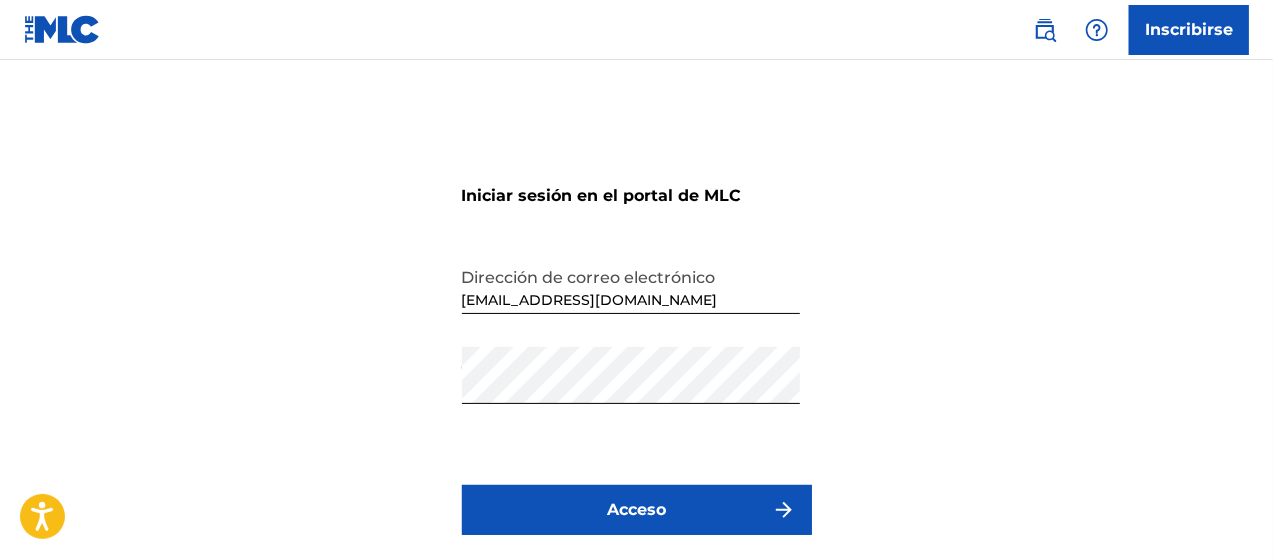 click on "Acceso" at bounding box center [636, 509] 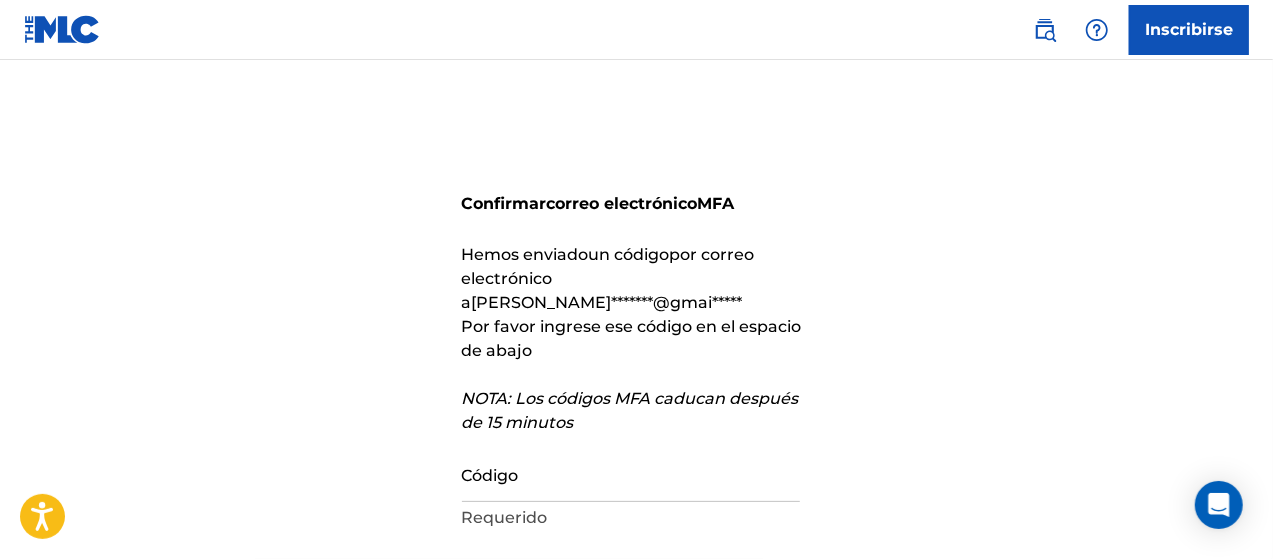 scroll, scrollTop: 200, scrollLeft: 0, axis: vertical 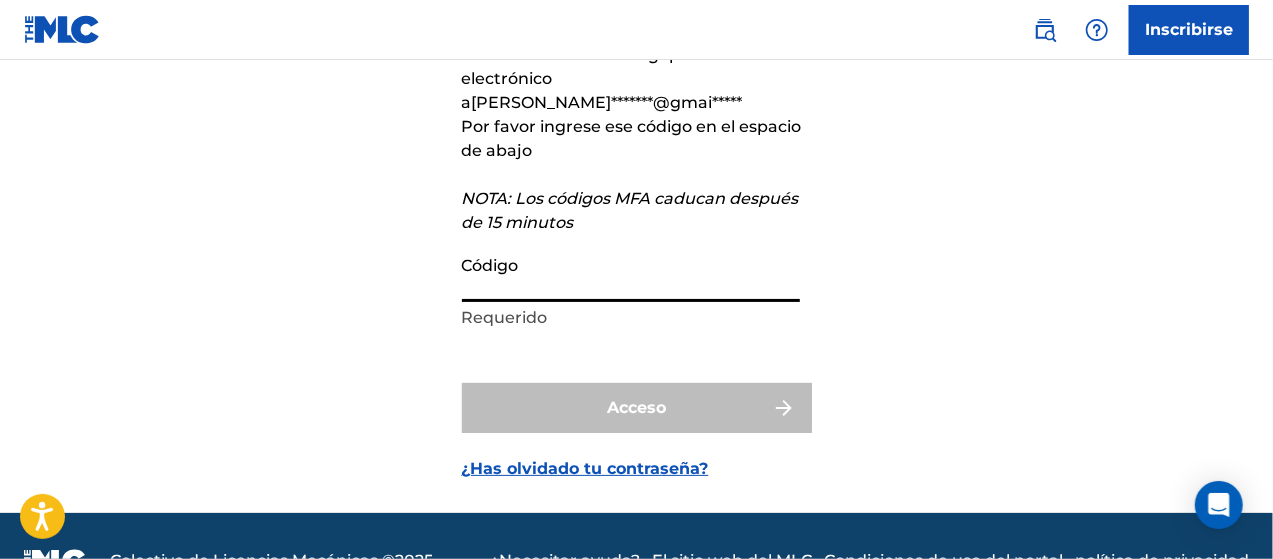 click on "Código" at bounding box center [631, 273] 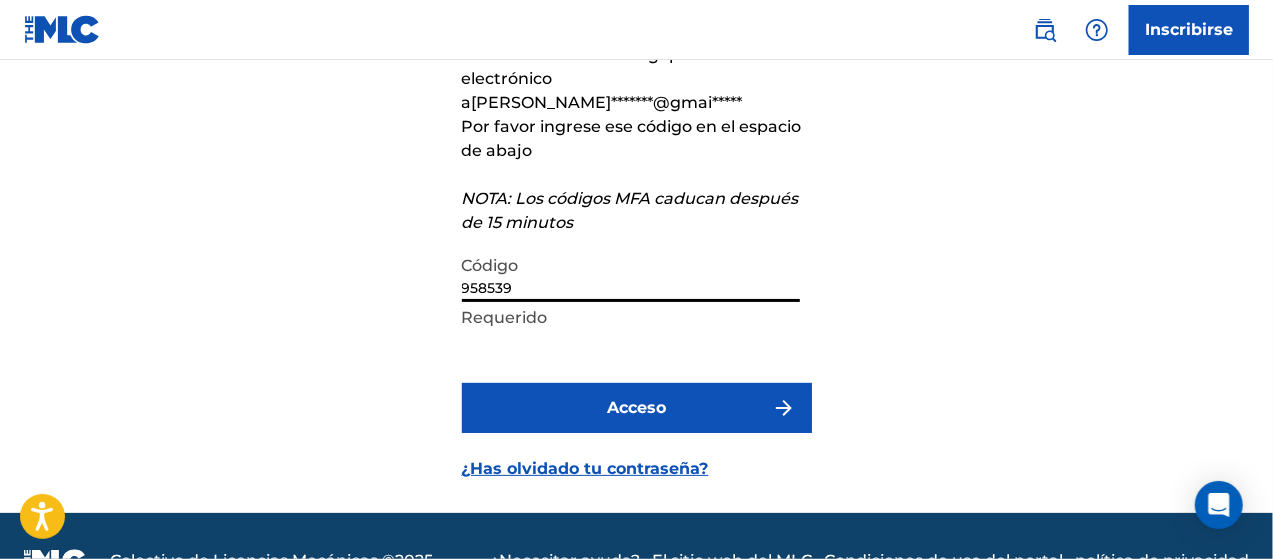 type on "958539" 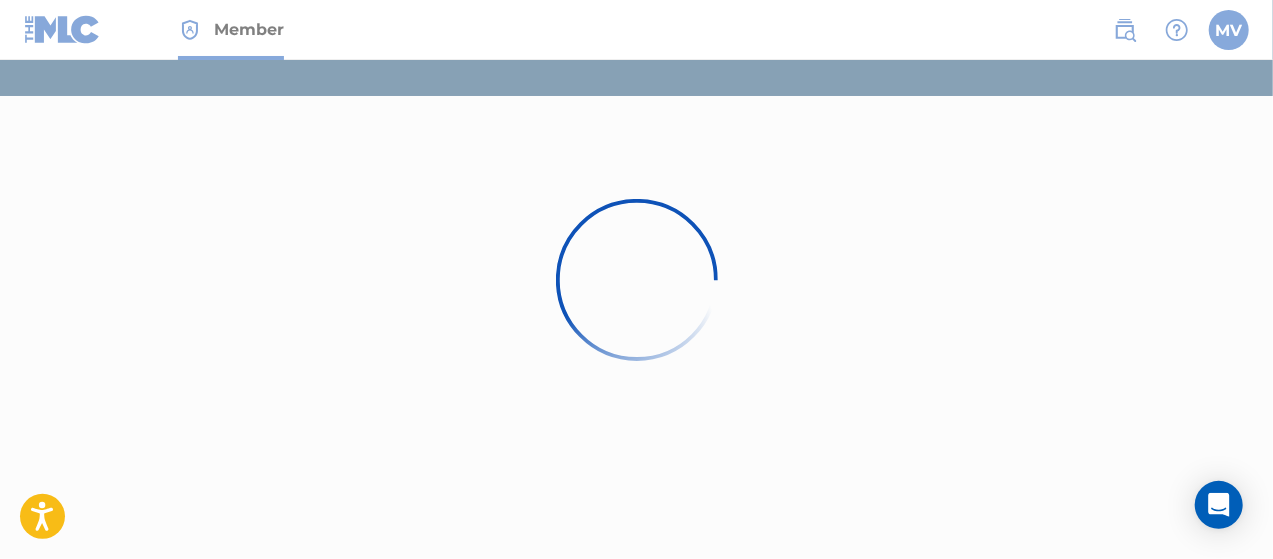 scroll, scrollTop: 0, scrollLeft: 0, axis: both 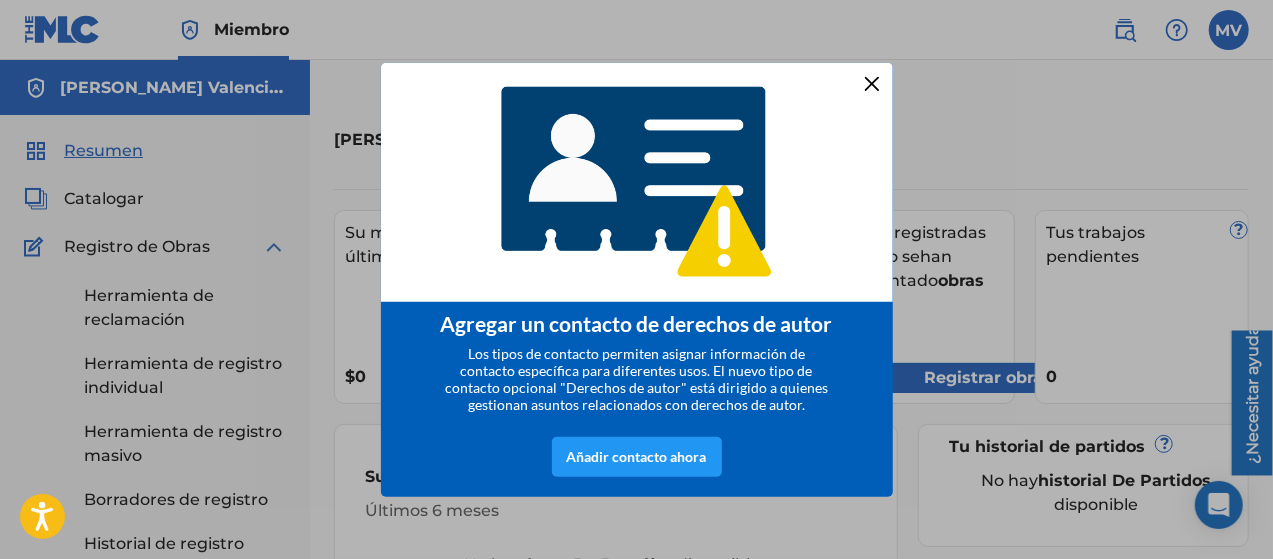 click at bounding box center [871, 83] 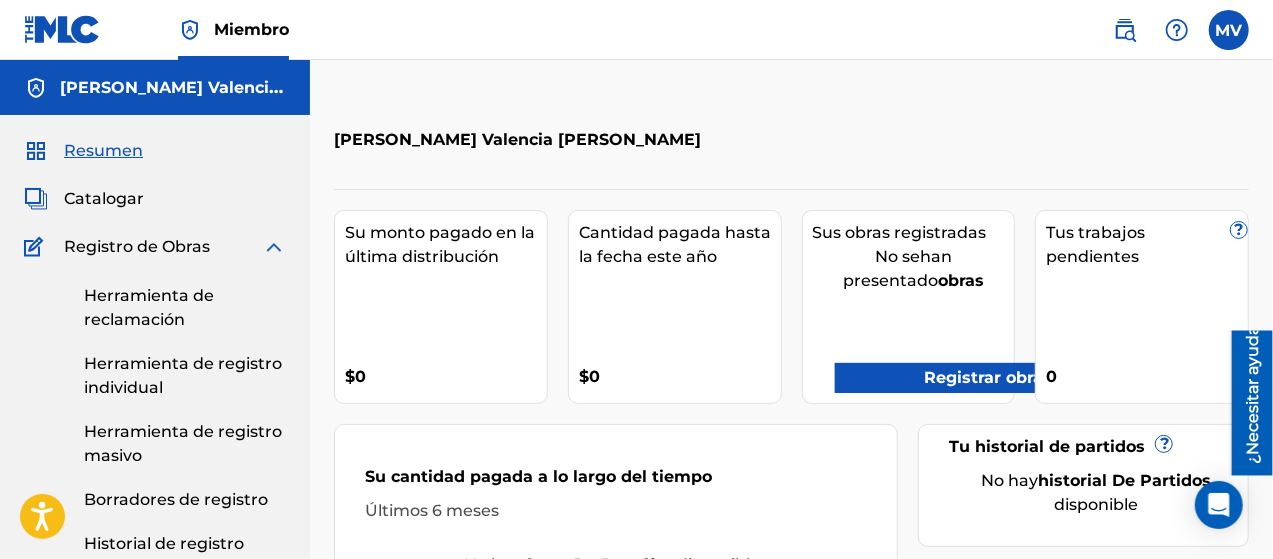 click on "Registrar obras" at bounding box center (958, 378) 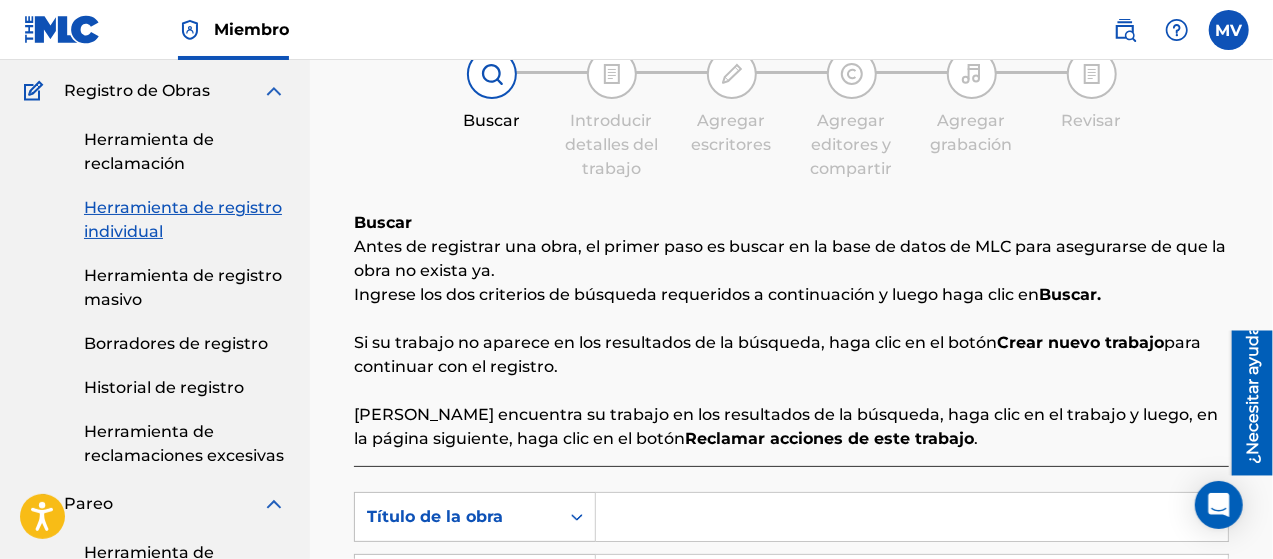 scroll, scrollTop: 400, scrollLeft: 0, axis: vertical 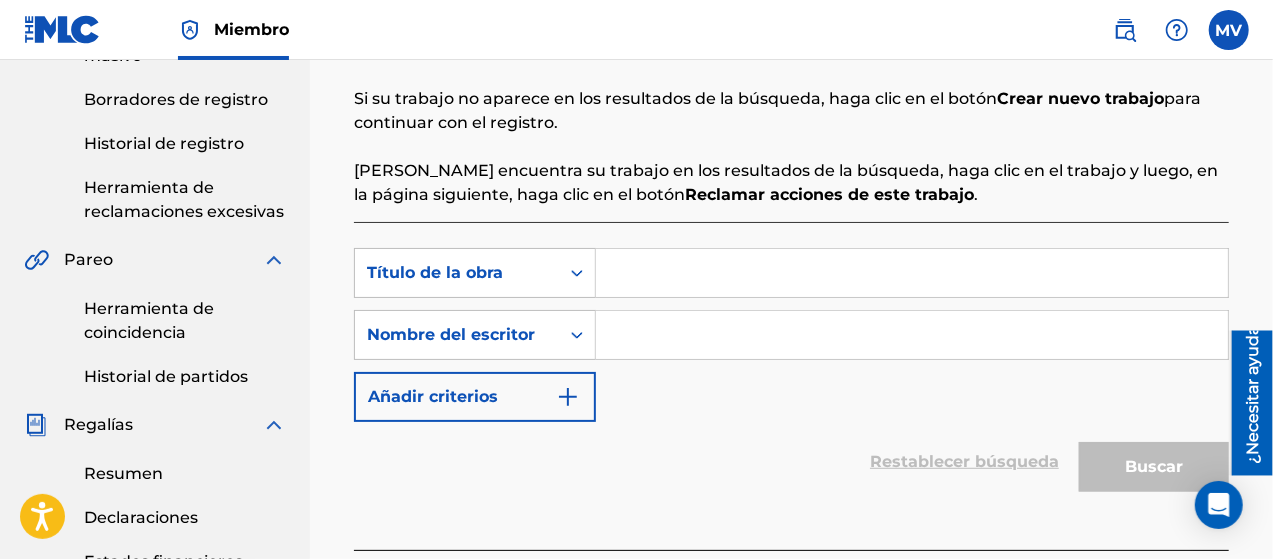 click at bounding box center [912, 273] 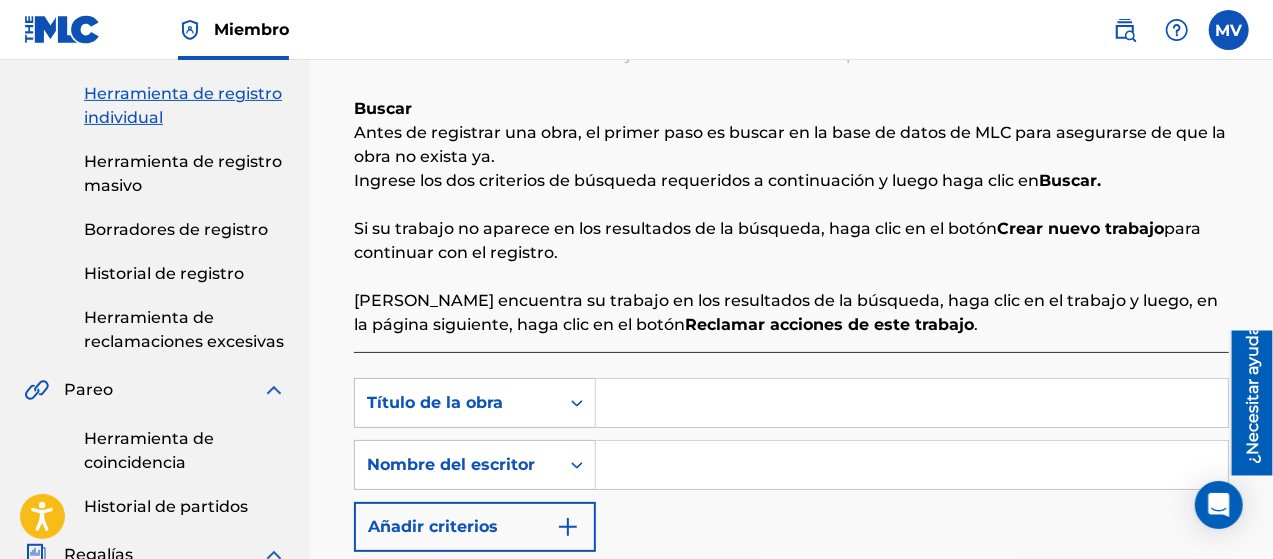 scroll, scrollTop: 300, scrollLeft: 0, axis: vertical 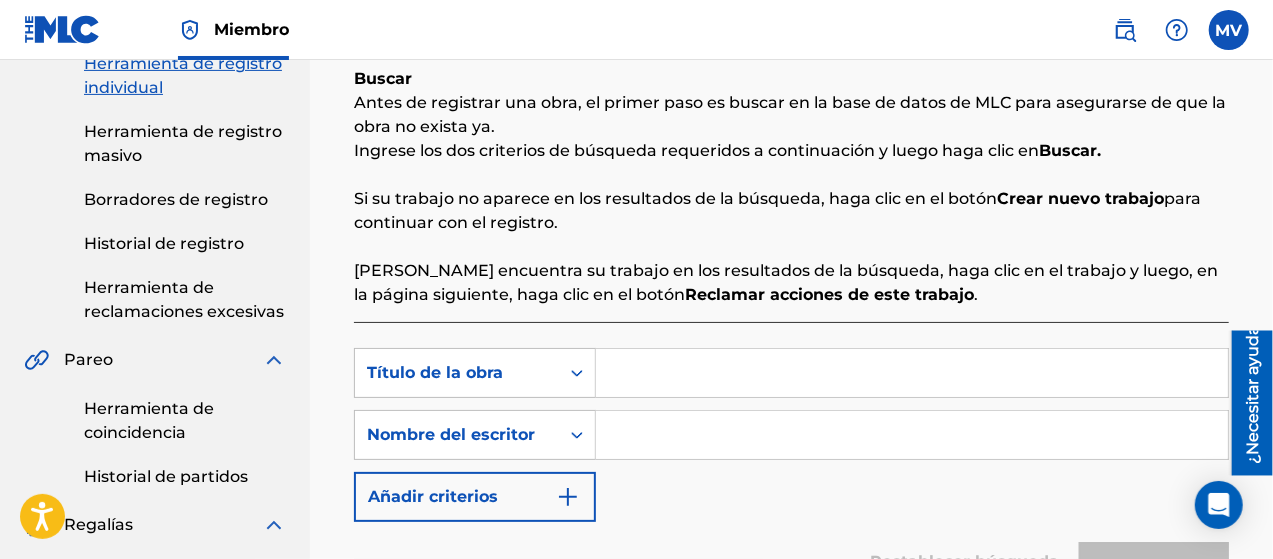 click on "Búsqueda con criterios8ced1621-87b8-4218-8b68-5dcff976ad9d Título de la obra Búsqueda con criterios20295c45-30b1-449f-806b-d17bee19436a Nombre del escritor Añadir criterios Restablecer búsqueda Buscar" at bounding box center [791, 486] 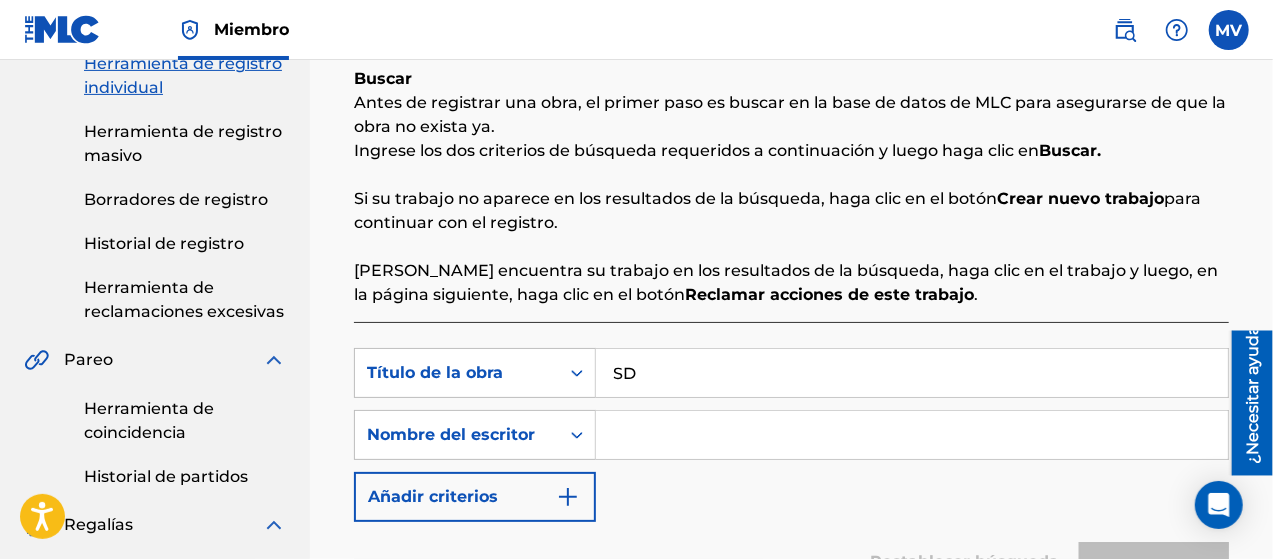 type on "S" 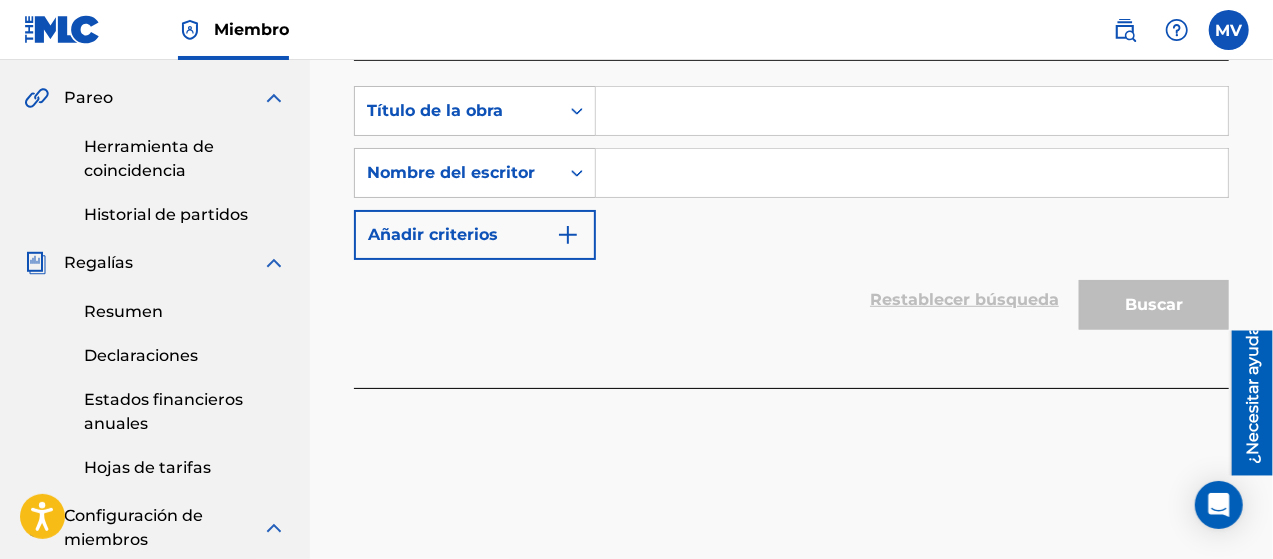 scroll, scrollTop: 500, scrollLeft: 0, axis: vertical 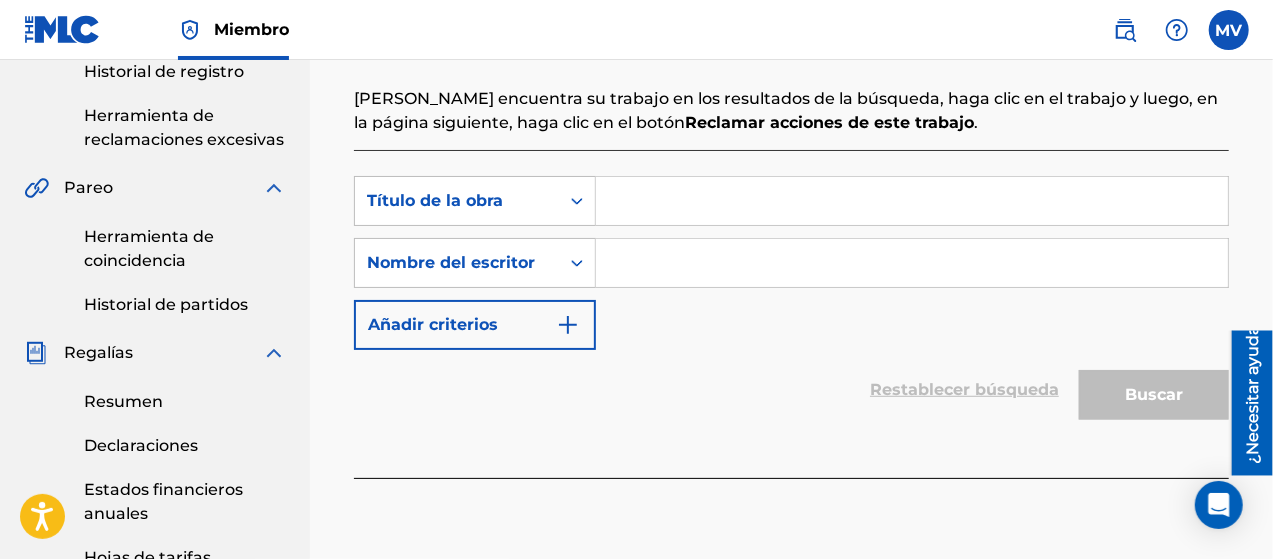 paste on "ANXIETY" 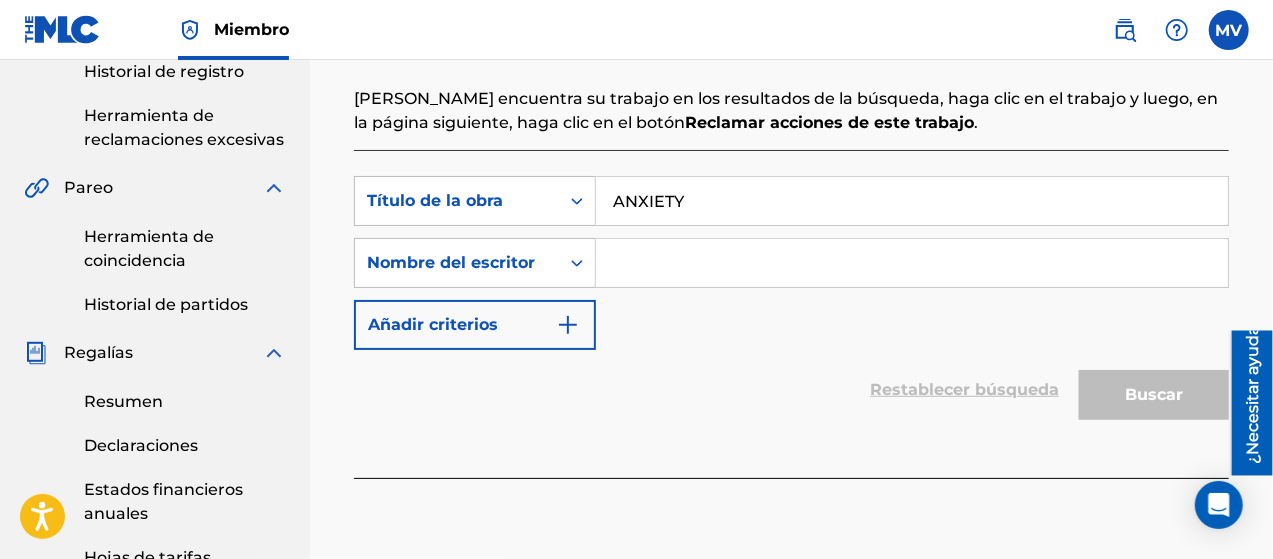 type on "ANXIETY" 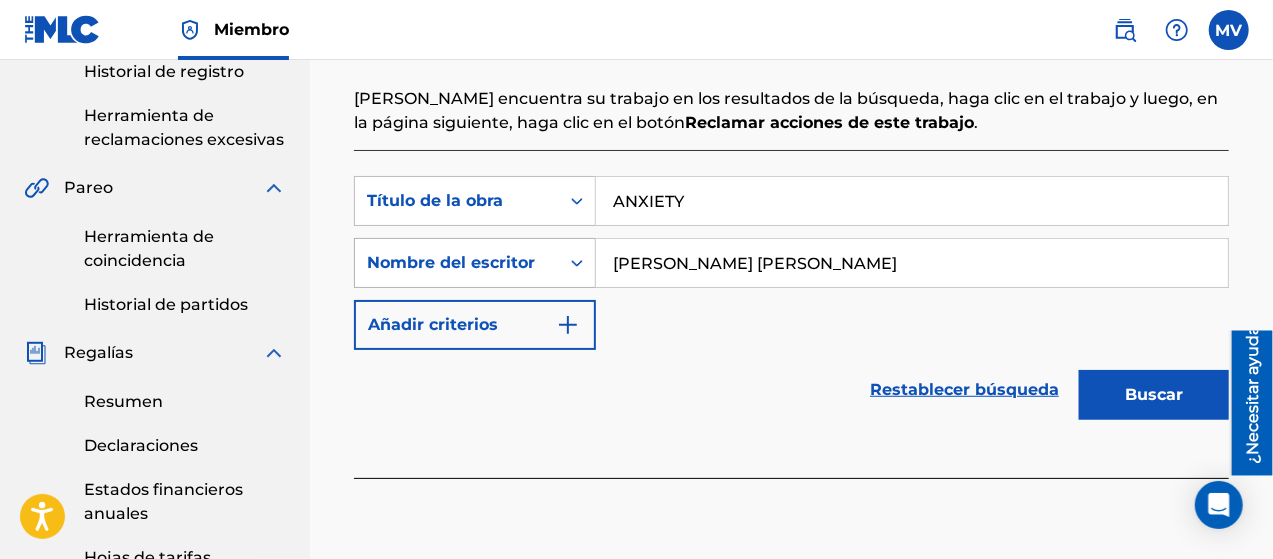 type on "VALENCIA MONCADA, MARIO ALEJANDRO" 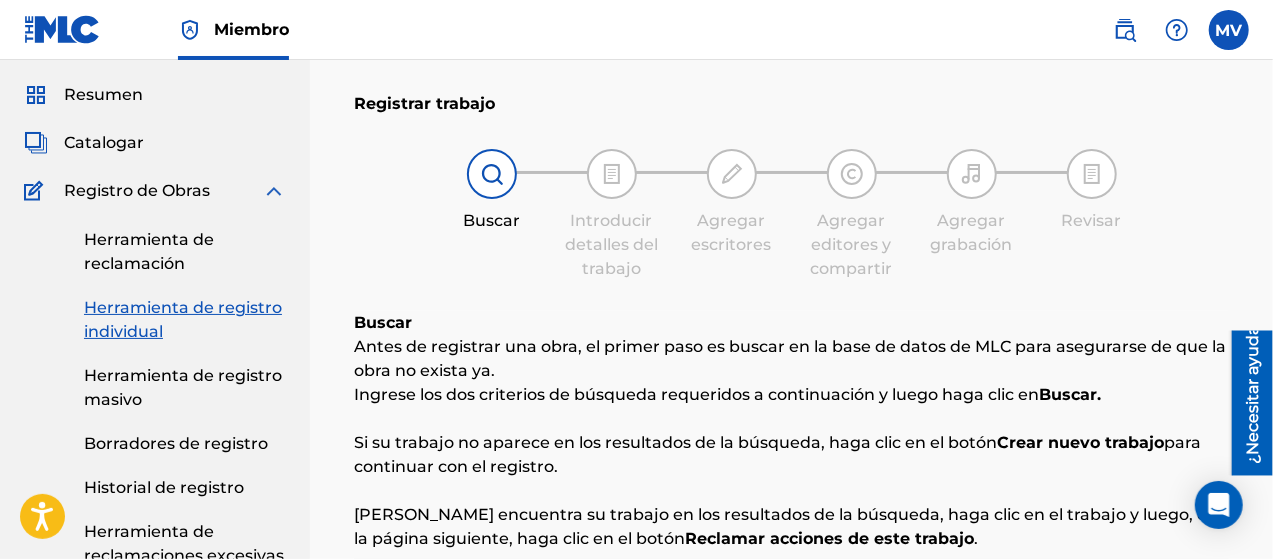 scroll, scrollTop: 0, scrollLeft: 0, axis: both 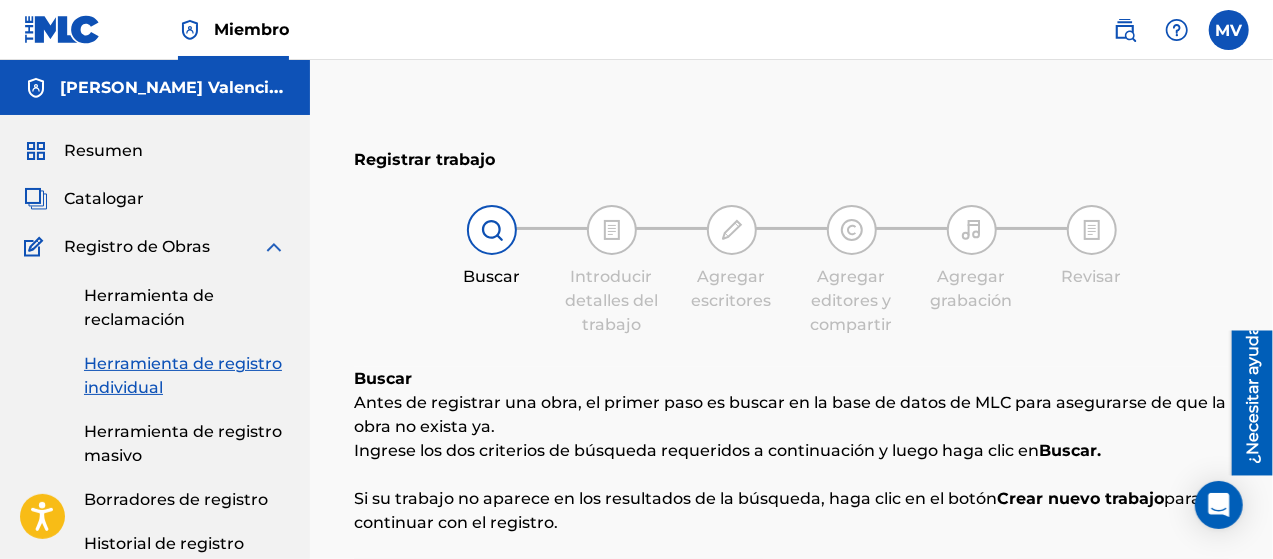 click on "Resumen" at bounding box center (103, 150) 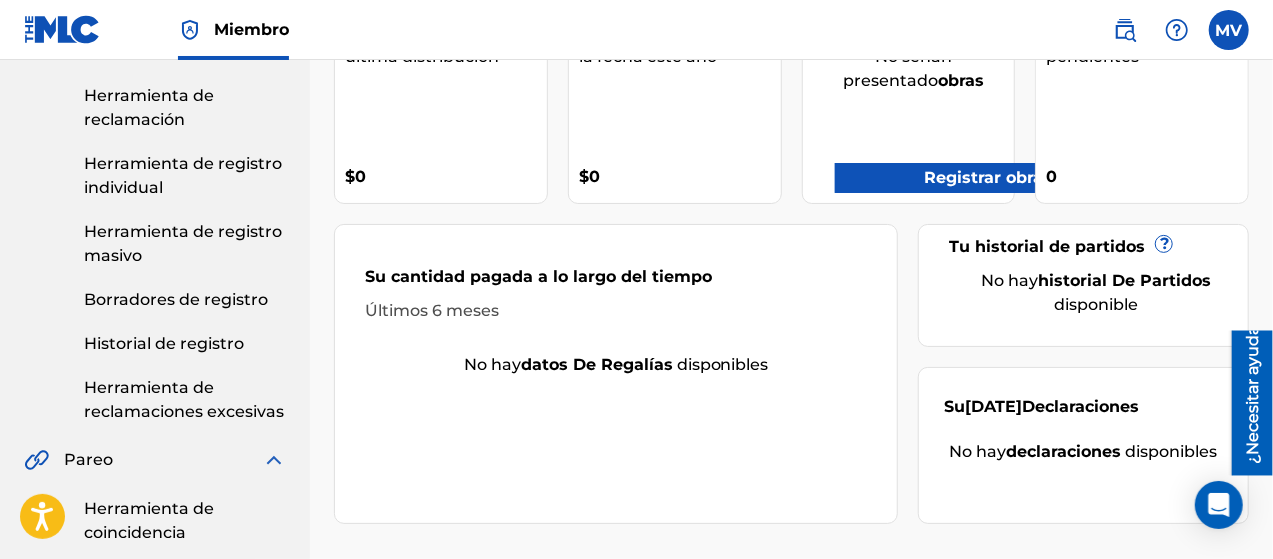 scroll, scrollTop: 100, scrollLeft: 0, axis: vertical 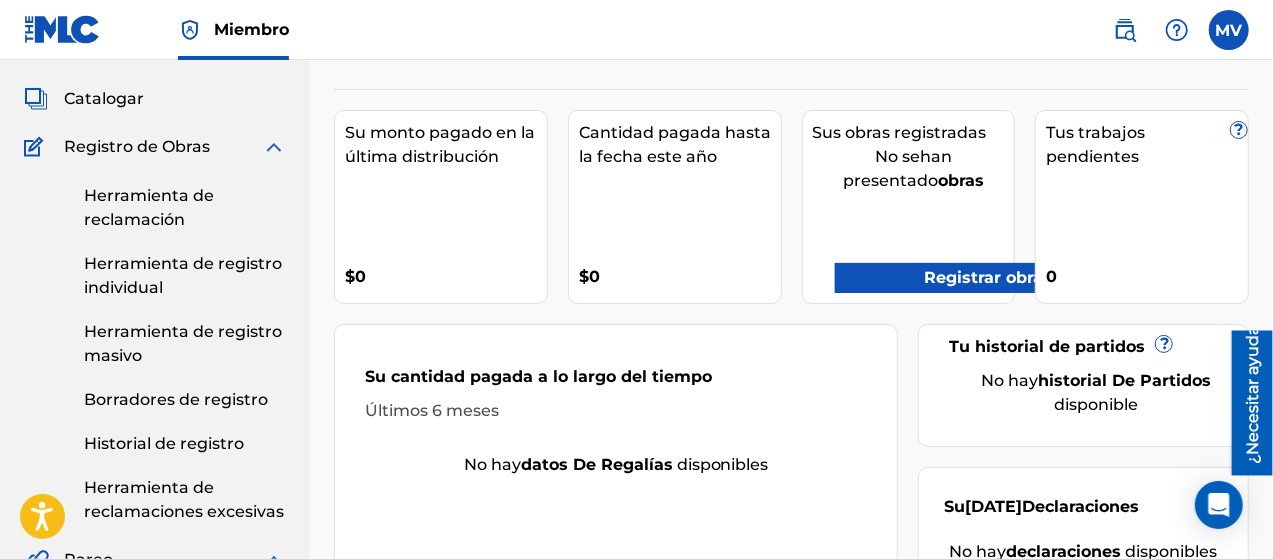 click on "Tus trabajos pendientes   ? 0" at bounding box center [1142, 207] 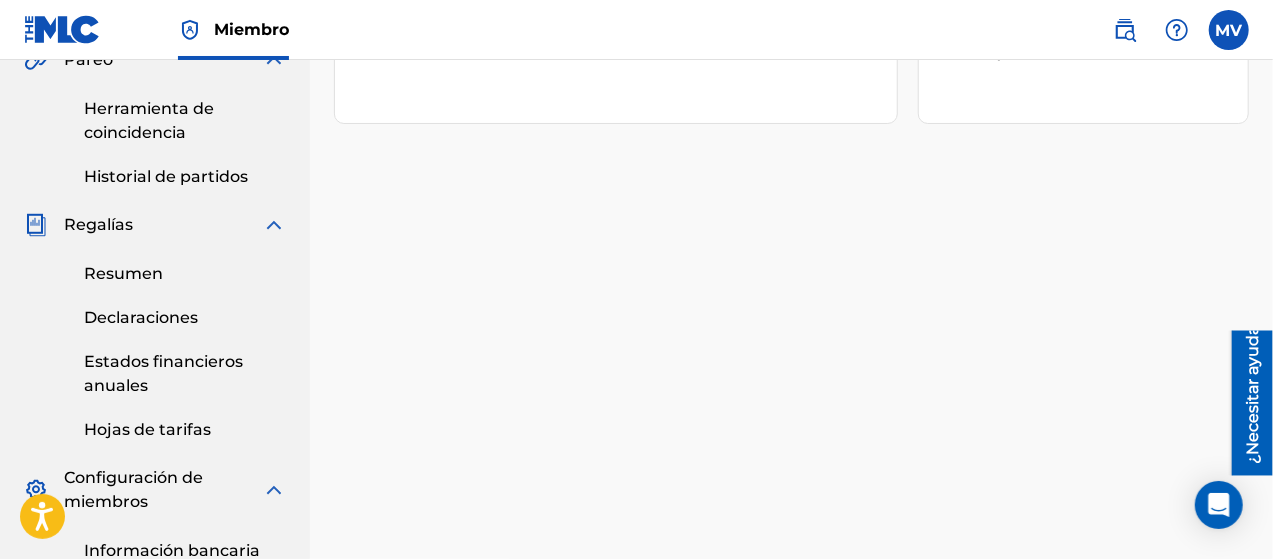 scroll, scrollTop: 0, scrollLeft: 0, axis: both 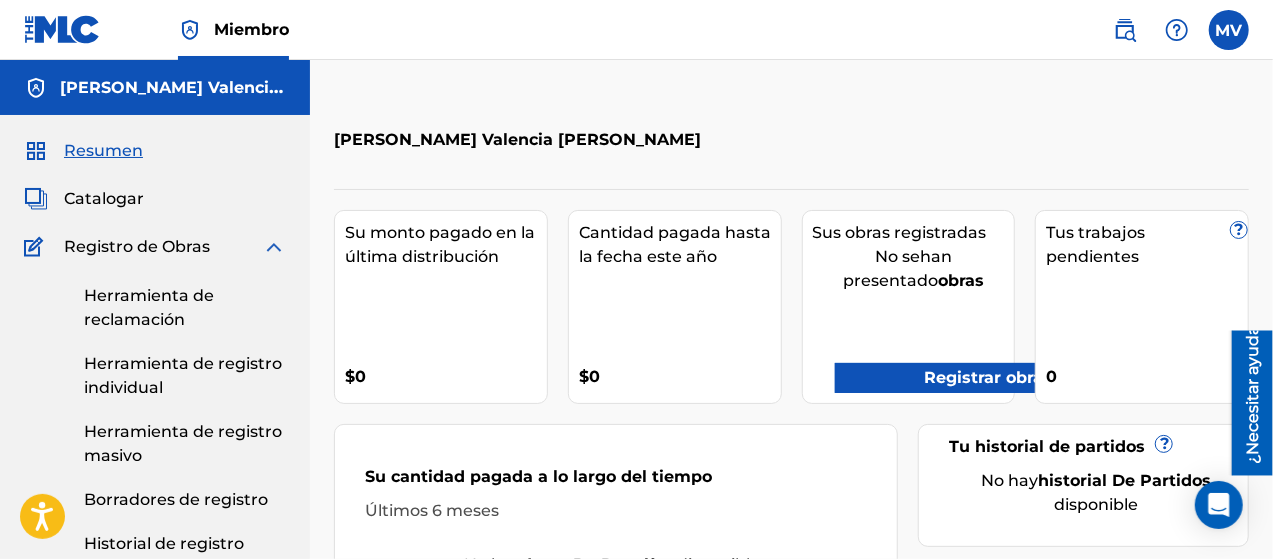 click on "Catalogar" at bounding box center (104, 198) 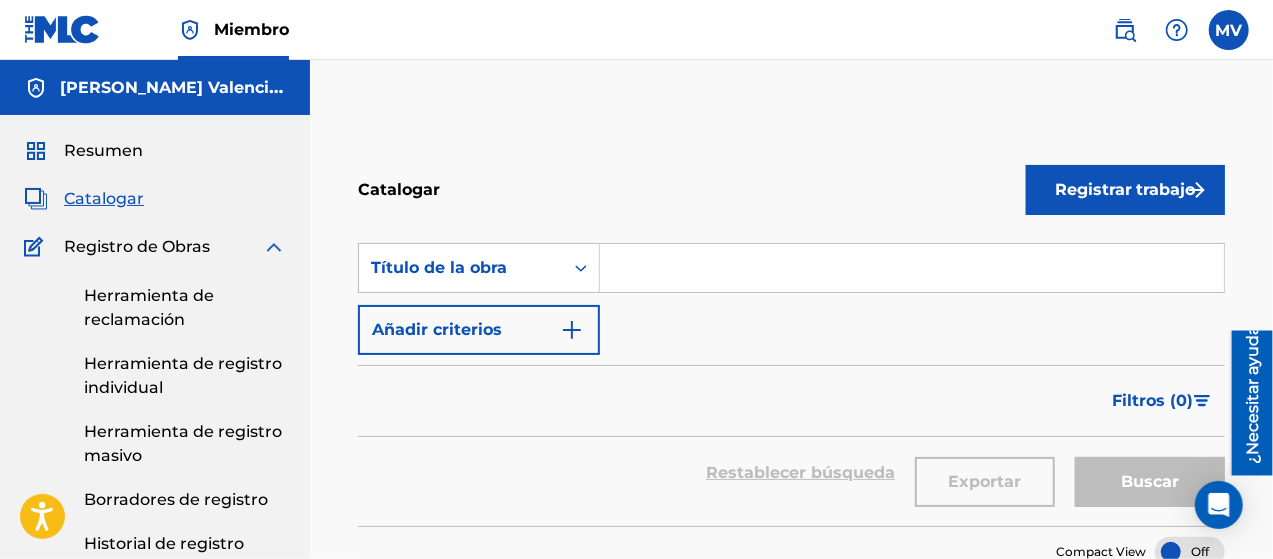 click at bounding box center [912, 268] 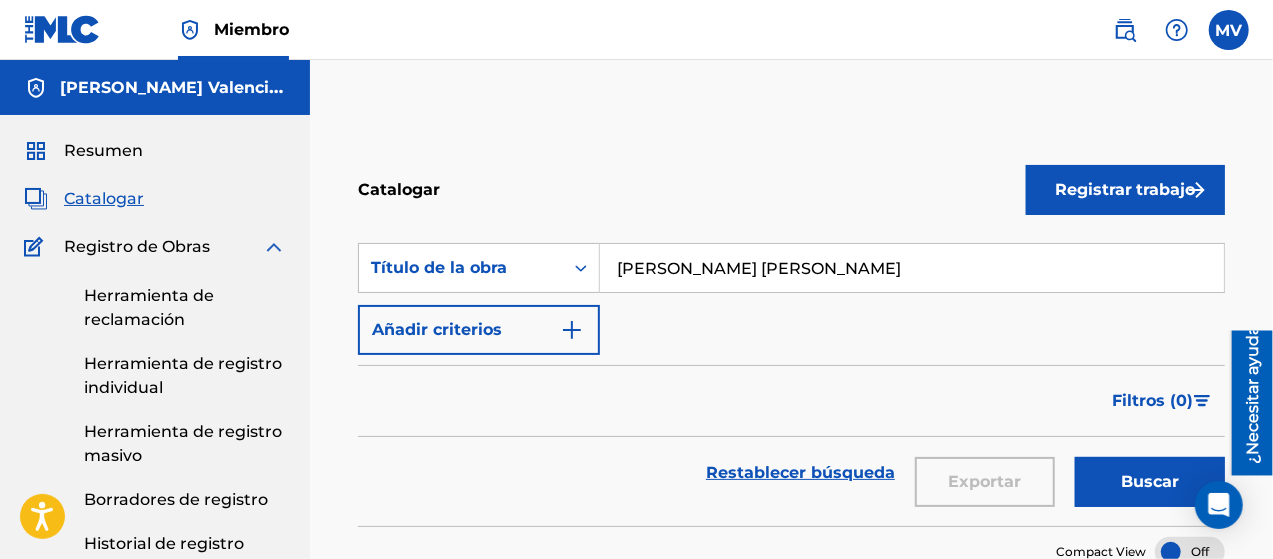 type on "VALENCIA MONCADA, MARIO ALEJANDRO" 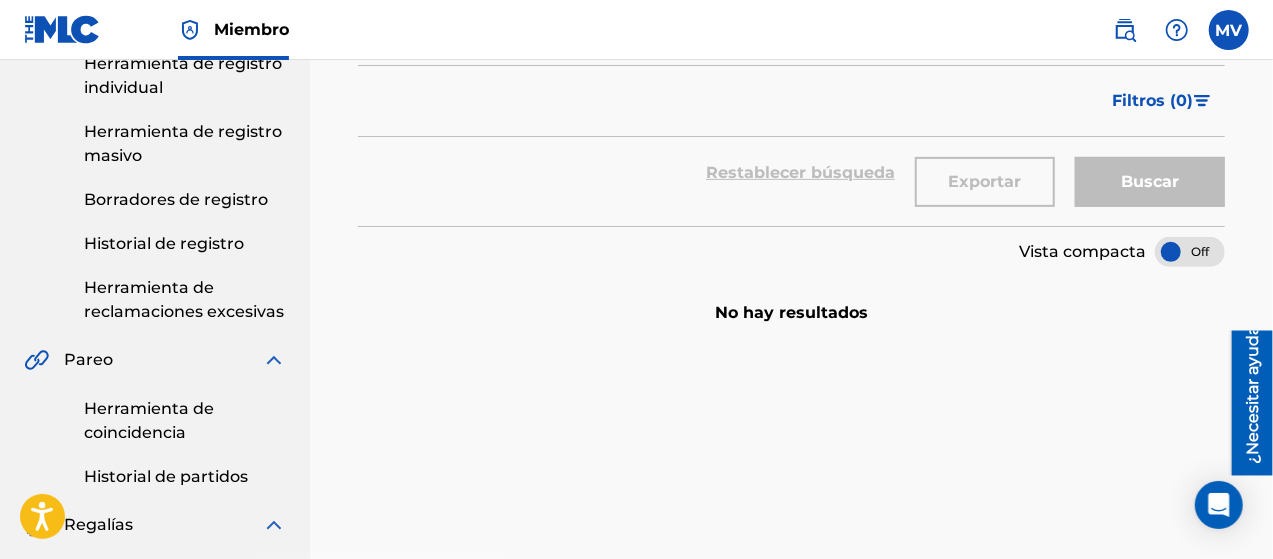scroll, scrollTop: 0, scrollLeft: 0, axis: both 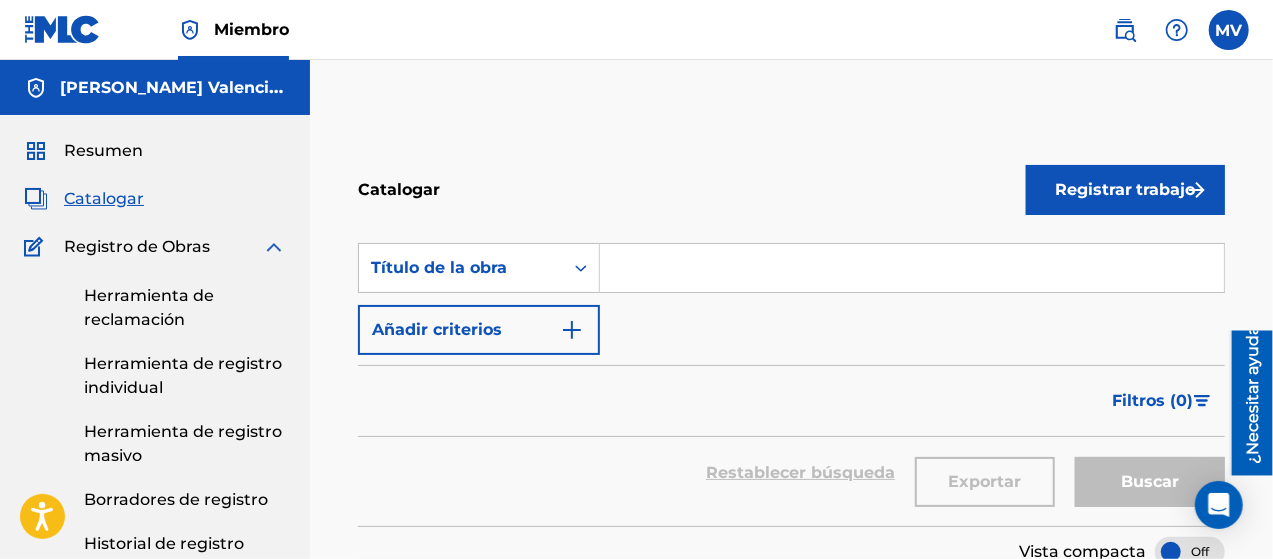 paste on "VALENCIA MONCADA, MARIO ALEJANDRO" 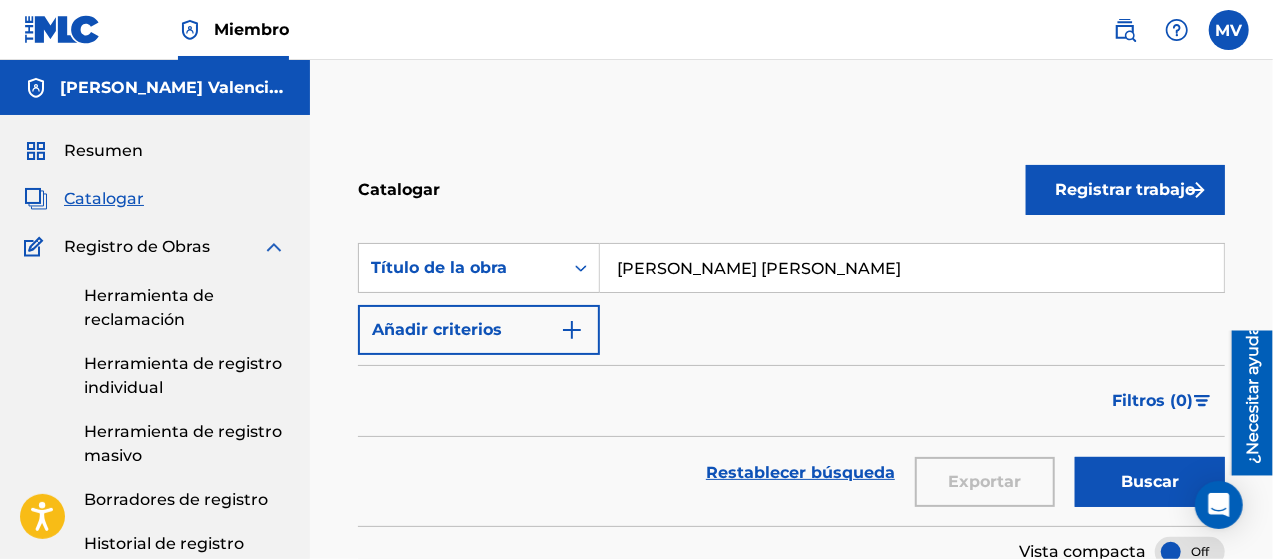 click on "Buscar" at bounding box center (1150, 482) 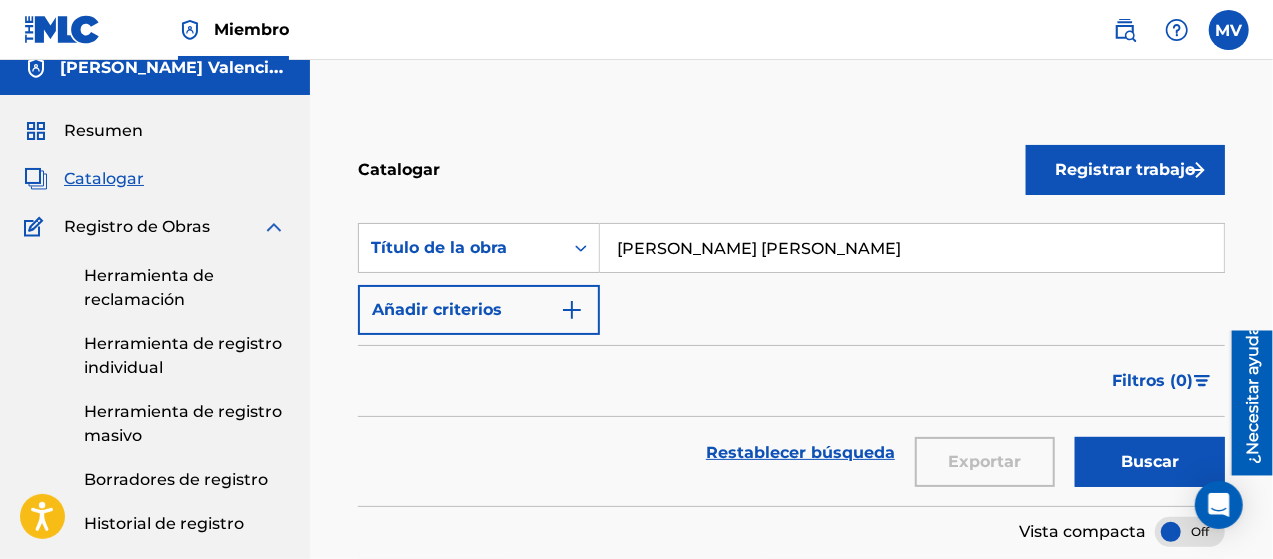 scroll, scrollTop: 0, scrollLeft: 0, axis: both 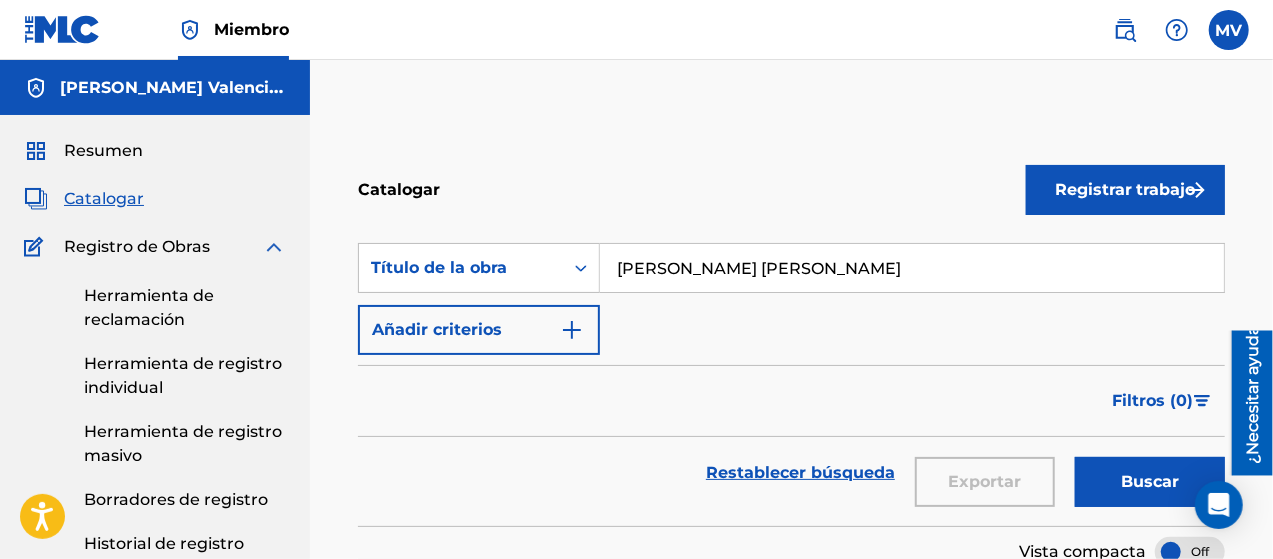 click on "VALENCIA MONCADA, MARIO ALEJANDRO" at bounding box center (912, 268) 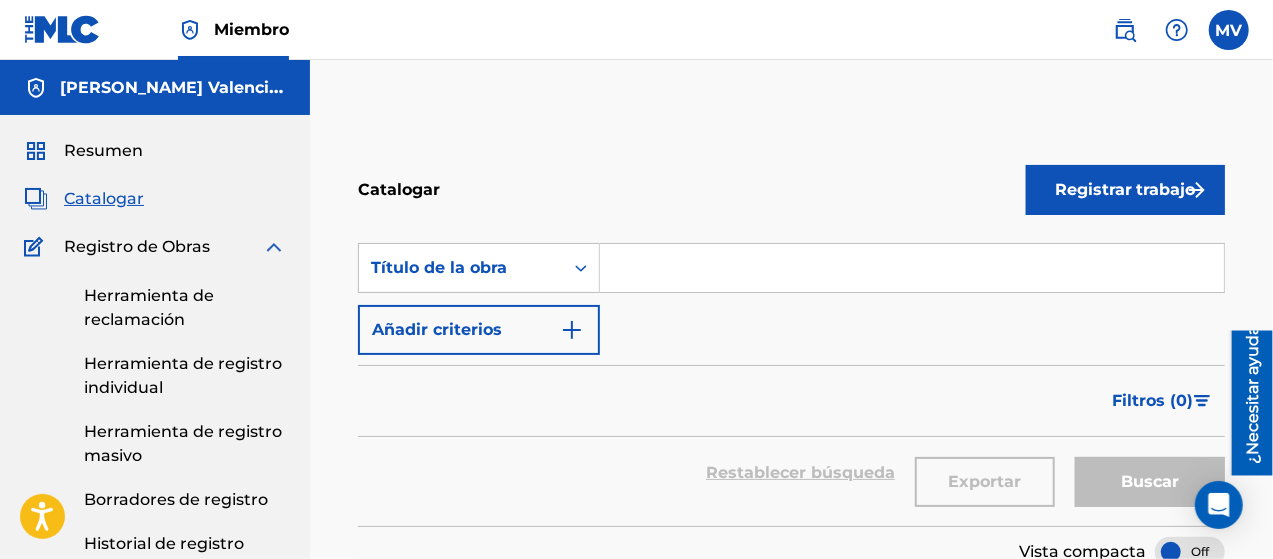 paste on "ANXIETY" 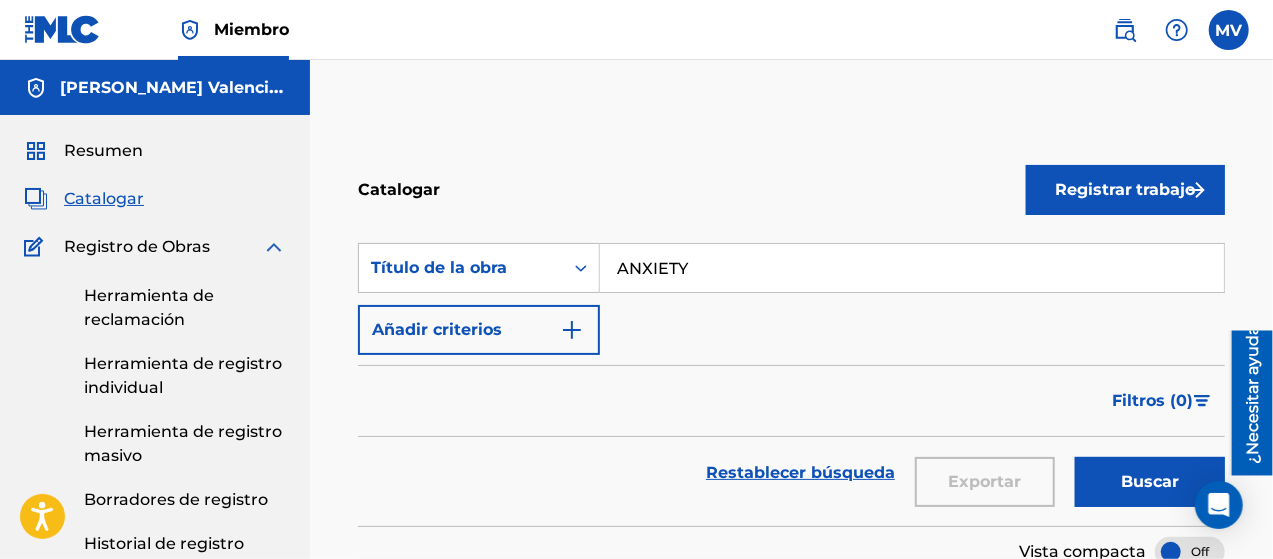 type on "ANXIETY" 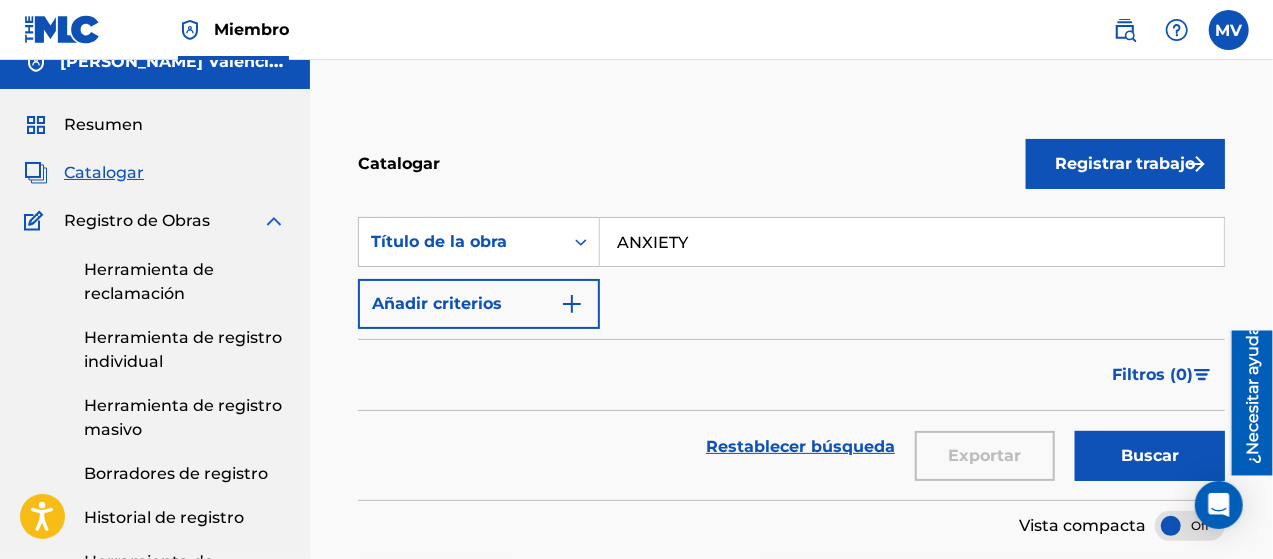 scroll, scrollTop: 0, scrollLeft: 0, axis: both 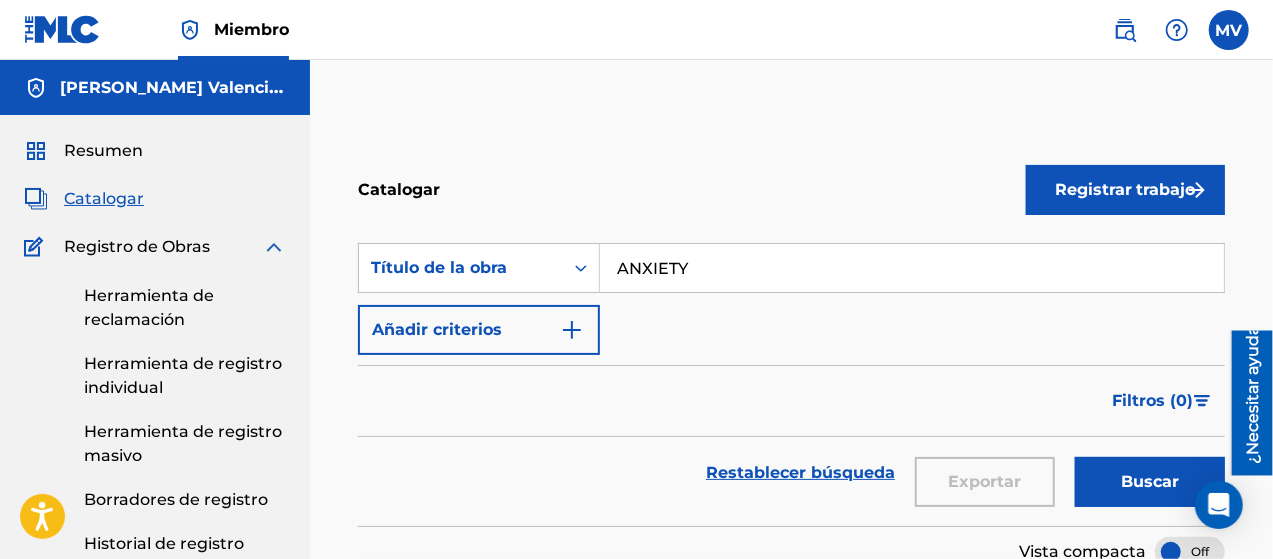 click on "Buscar" at bounding box center (1150, 481) 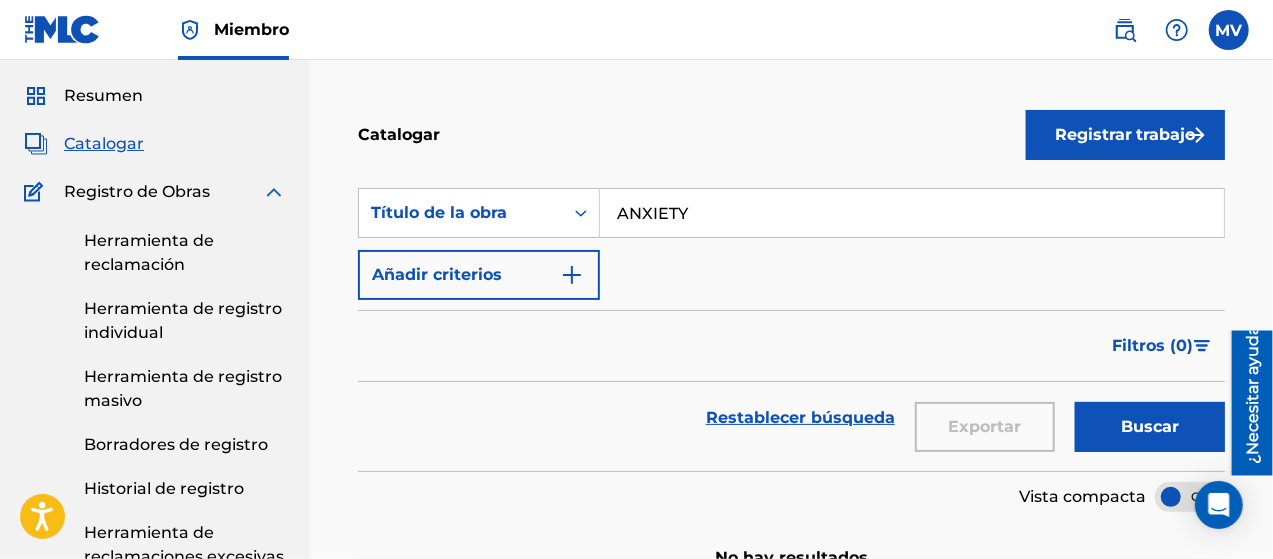 scroll, scrollTop: 0, scrollLeft: 0, axis: both 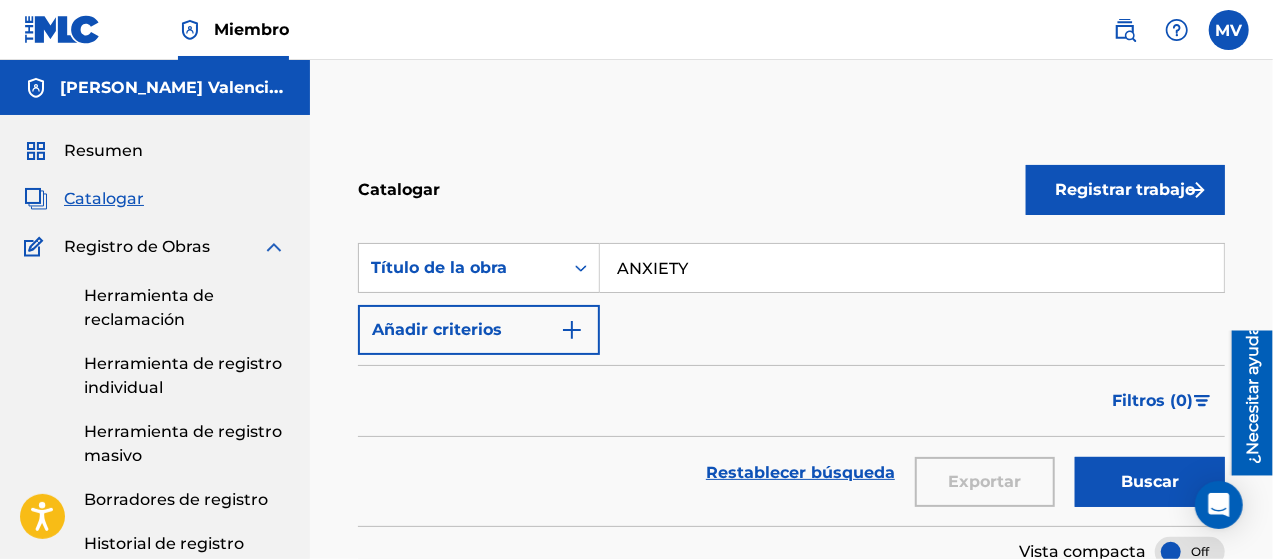 click on "Registrar trabajo" at bounding box center [1125, 190] 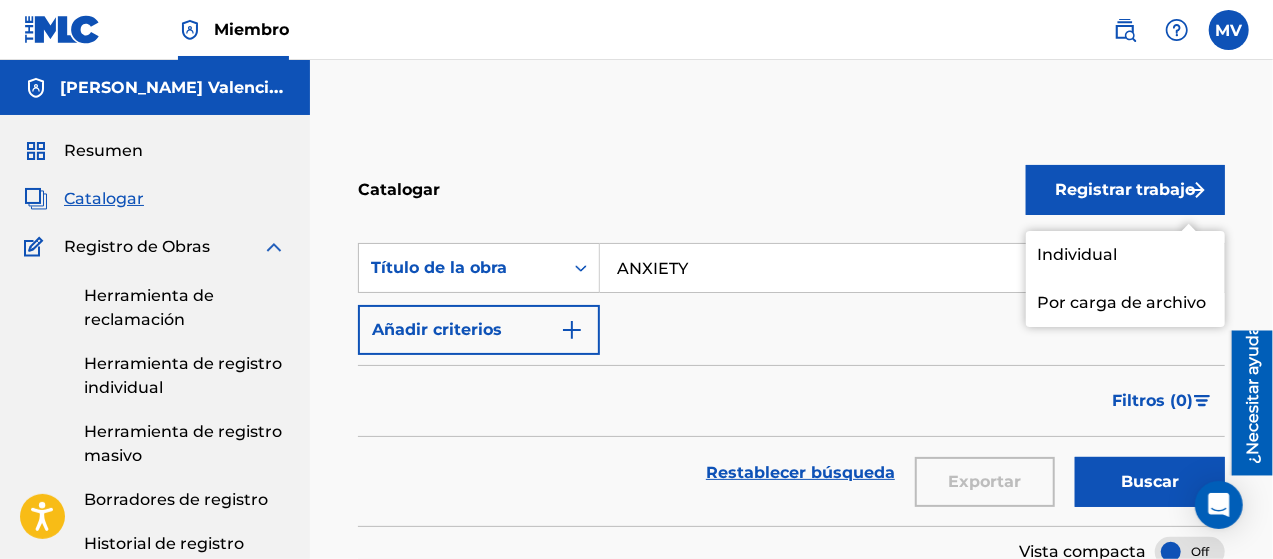 click on "Individual" at bounding box center [1078, 254] 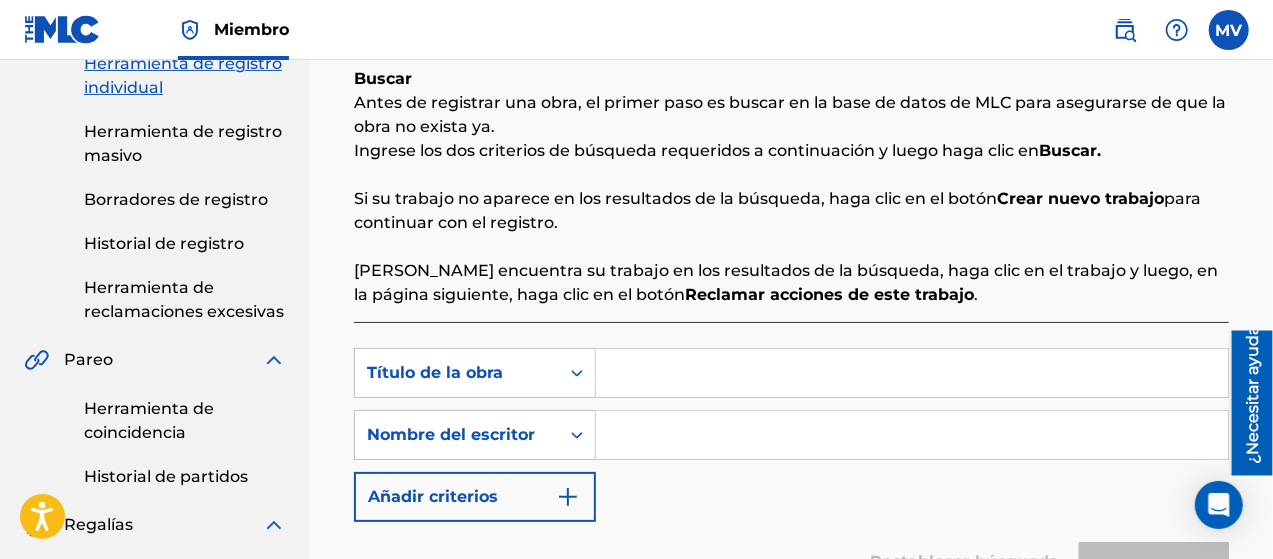 scroll, scrollTop: 400, scrollLeft: 0, axis: vertical 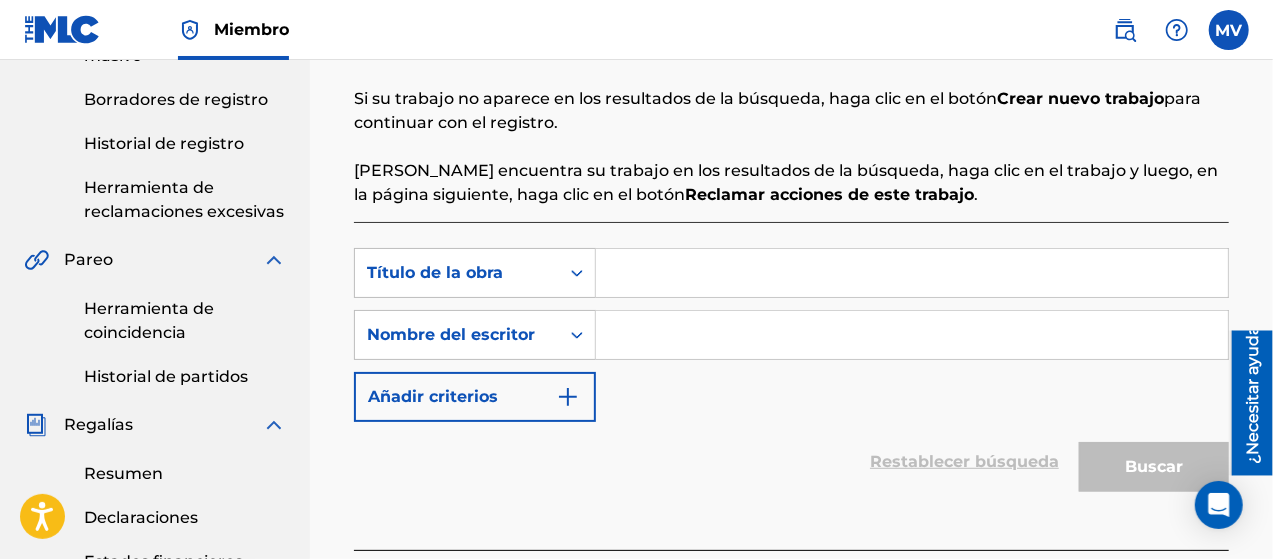 click at bounding box center (912, 273) 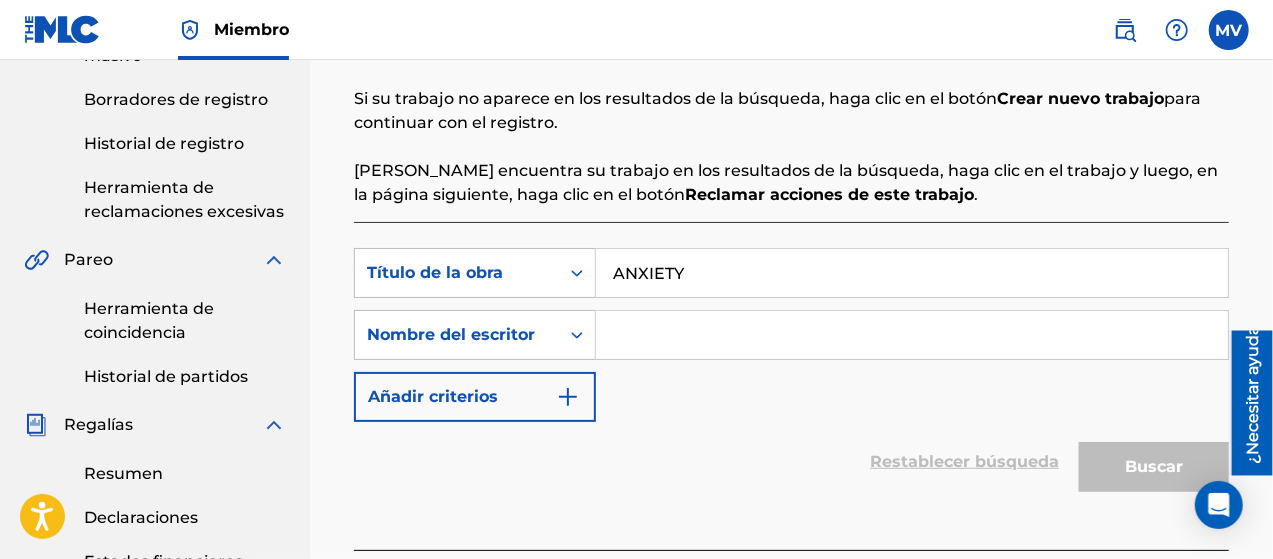 type on "ANXIETY" 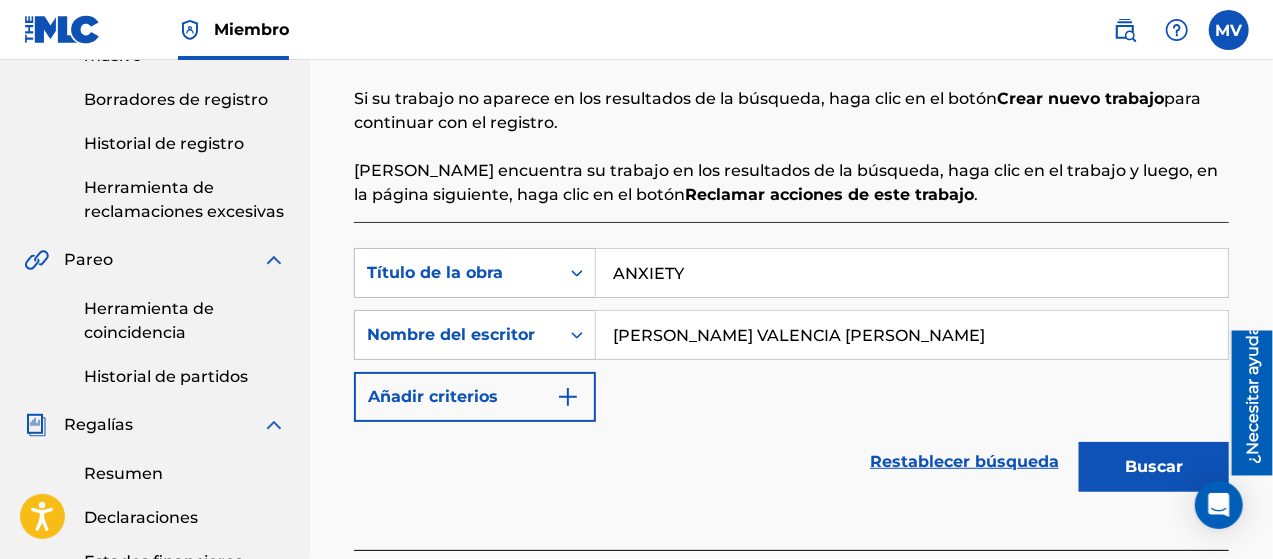 type on "MARIO ALEJANDRO VALENCIA MONCADA" 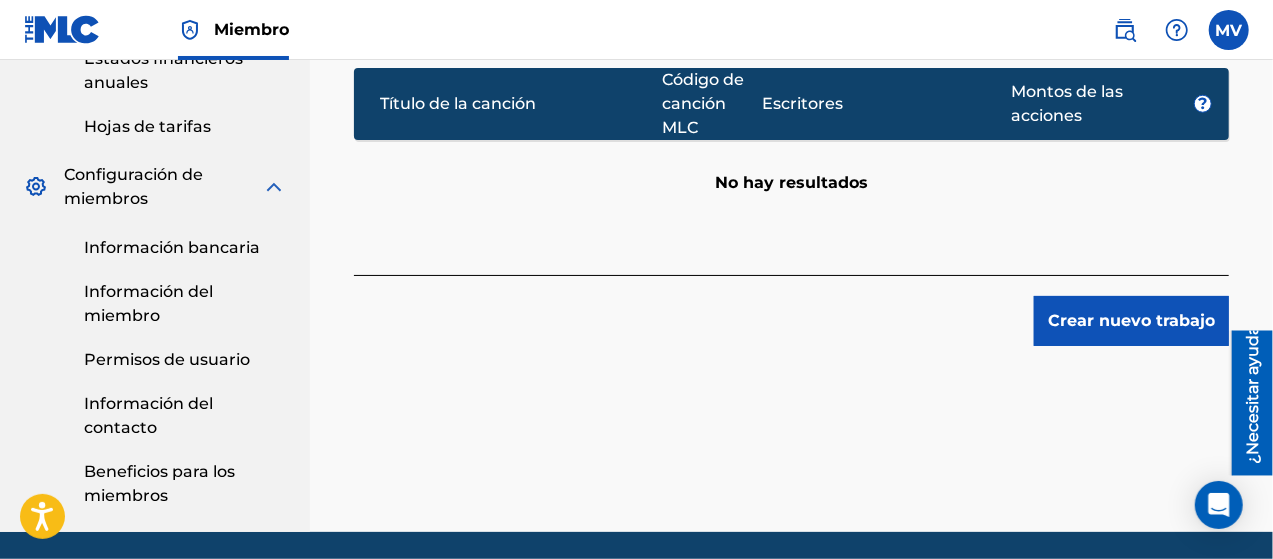 scroll, scrollTop: 872, scrollLeft: 0, axis: vertical 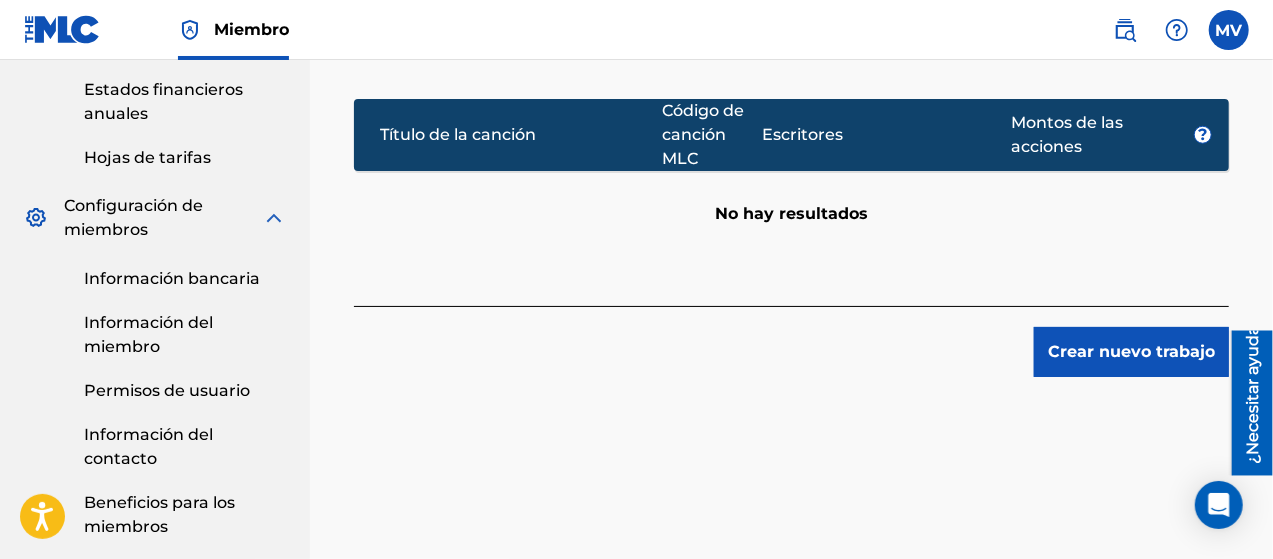 click on "Crear nuevo trabajo" at bounding box center (1131, 351) 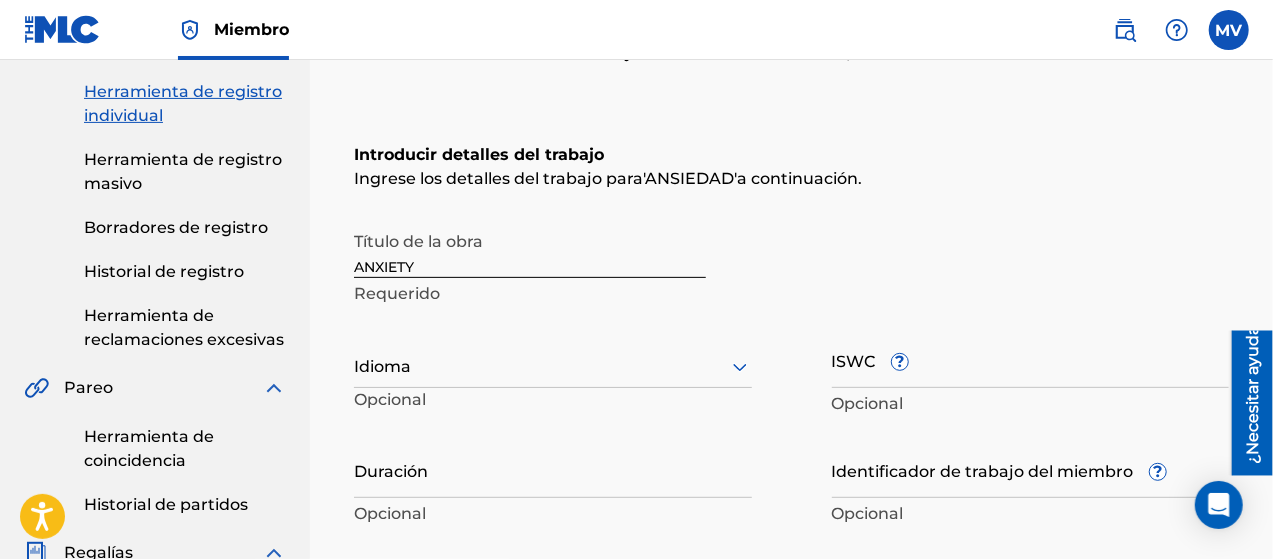 scroll, scrollTop: 372, scrollLeft: 0, axis: vertical 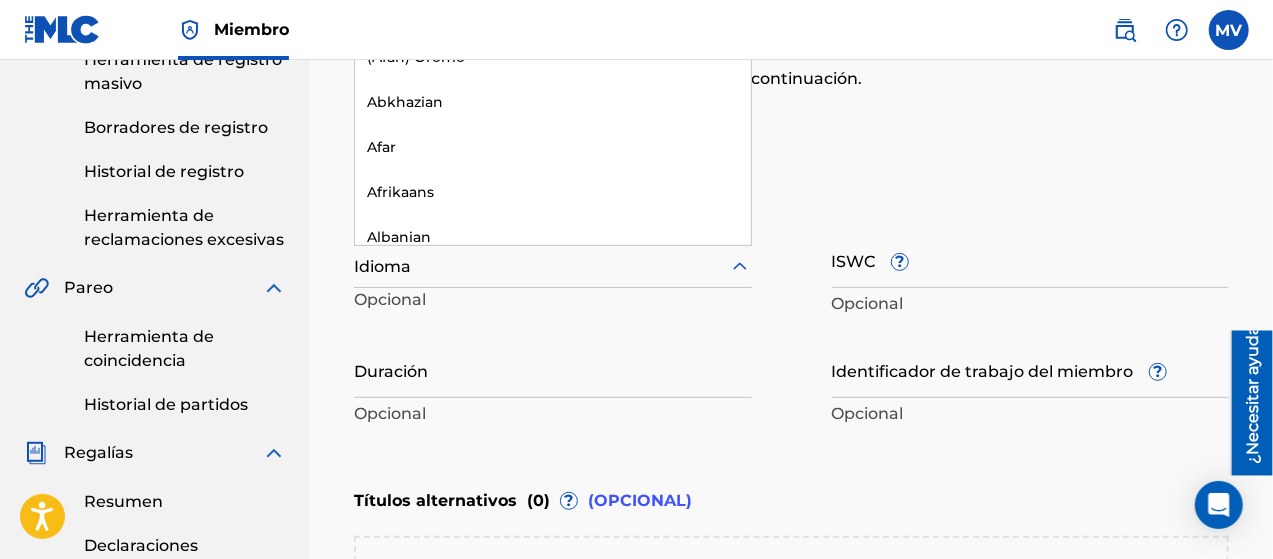 click at bounding box center [553, 266] 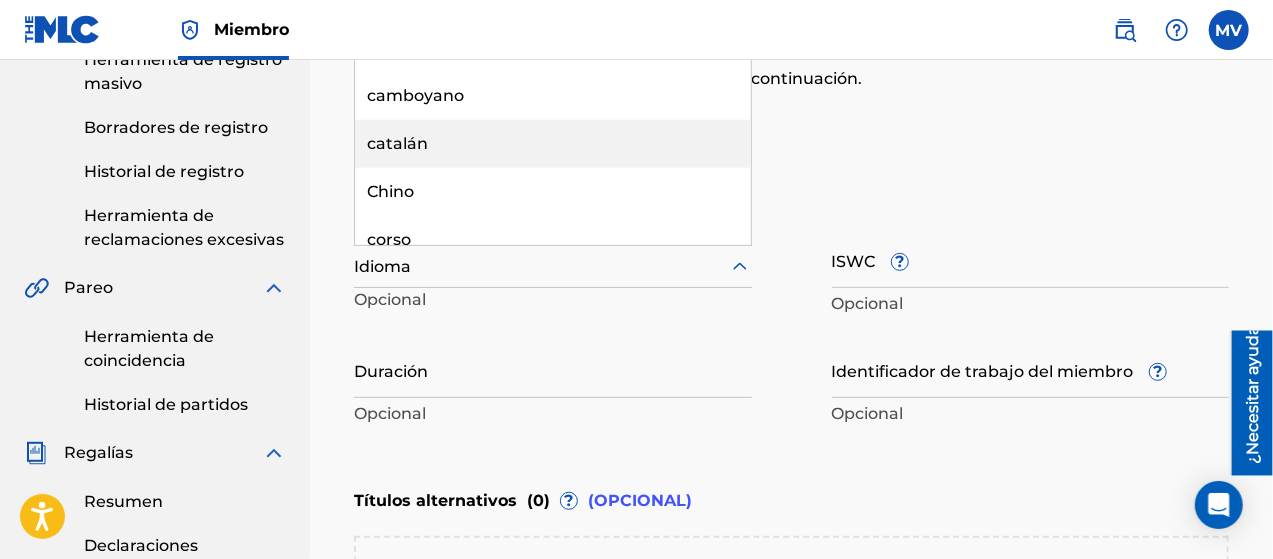 scroll, scrollTop: 1000, scrollLeft: 0, axis: vertical 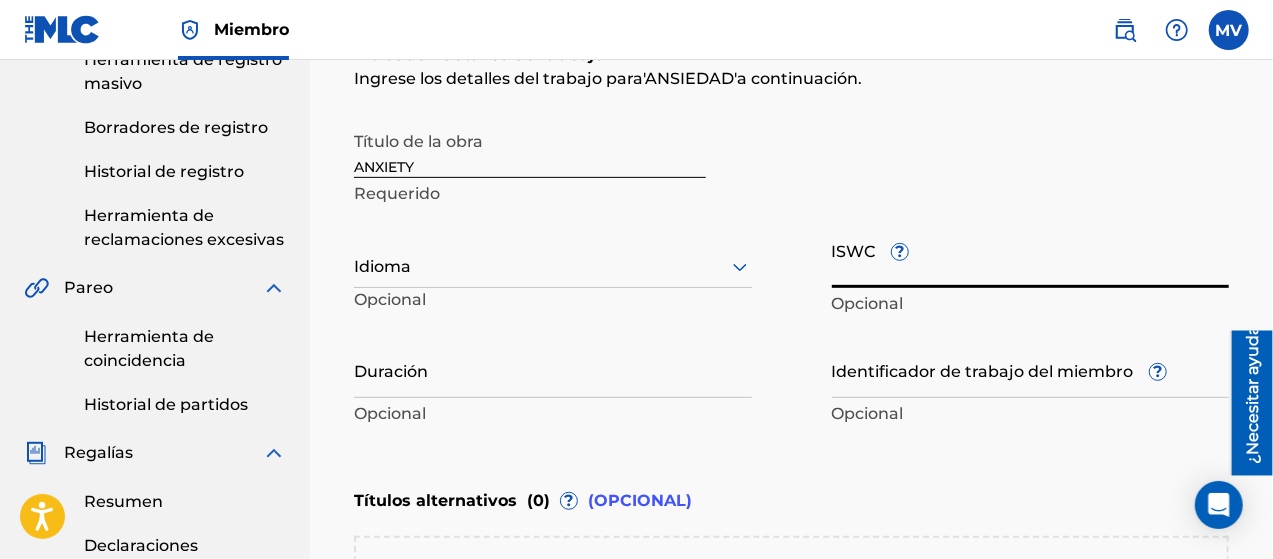 click on "ISWC   ?" at bounding box center [1031, 259] 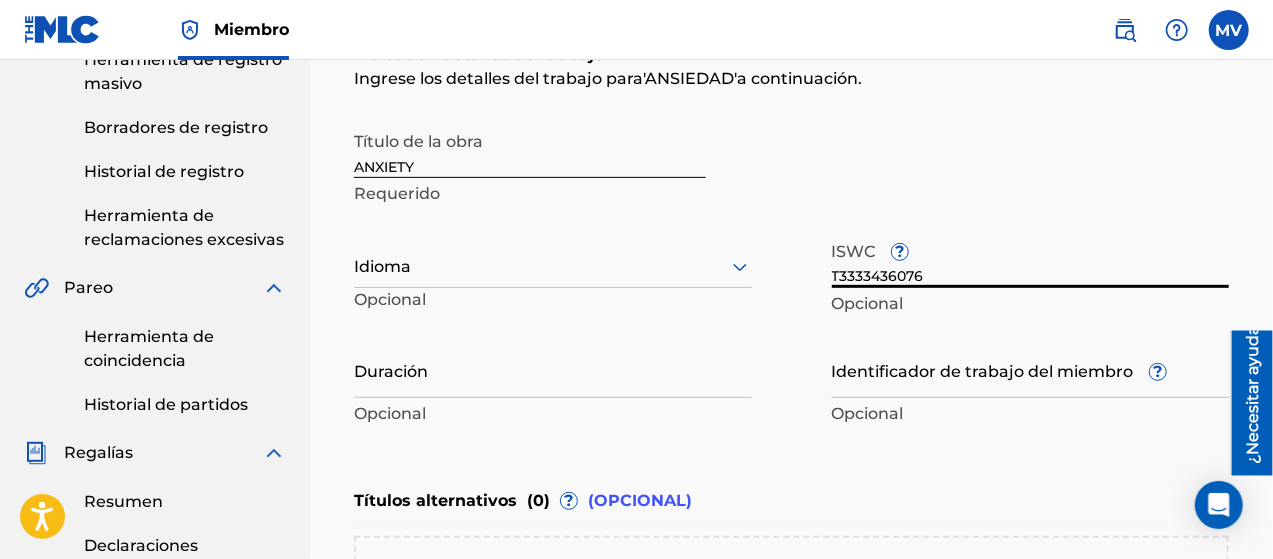 type on "T3333436076" 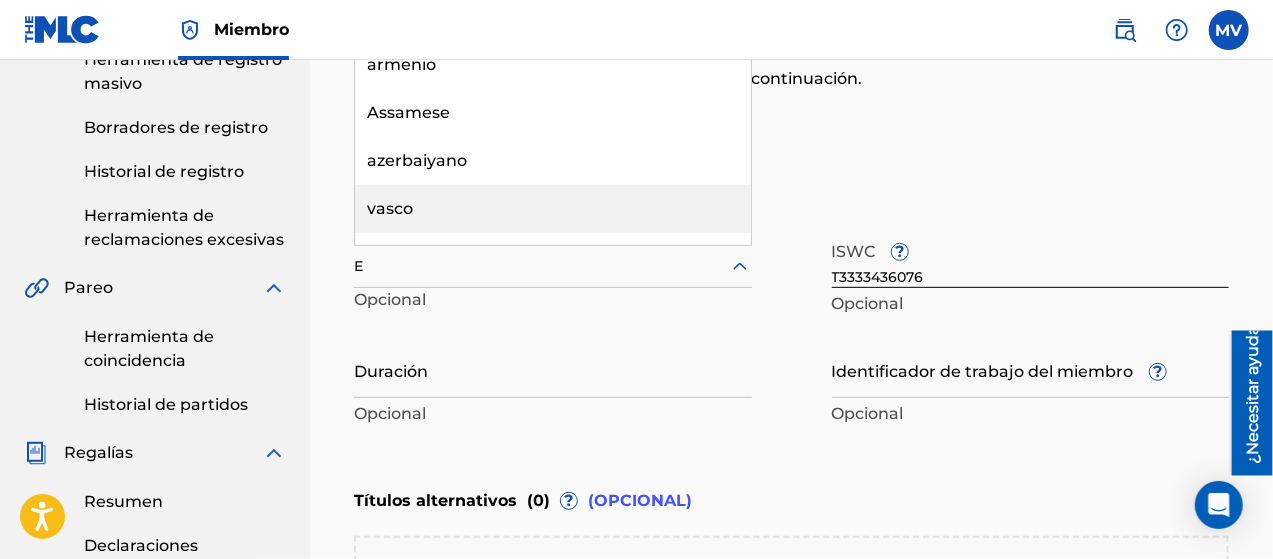 scroll, scrollTop: 272, scrollLeft: 0, axis: vertical 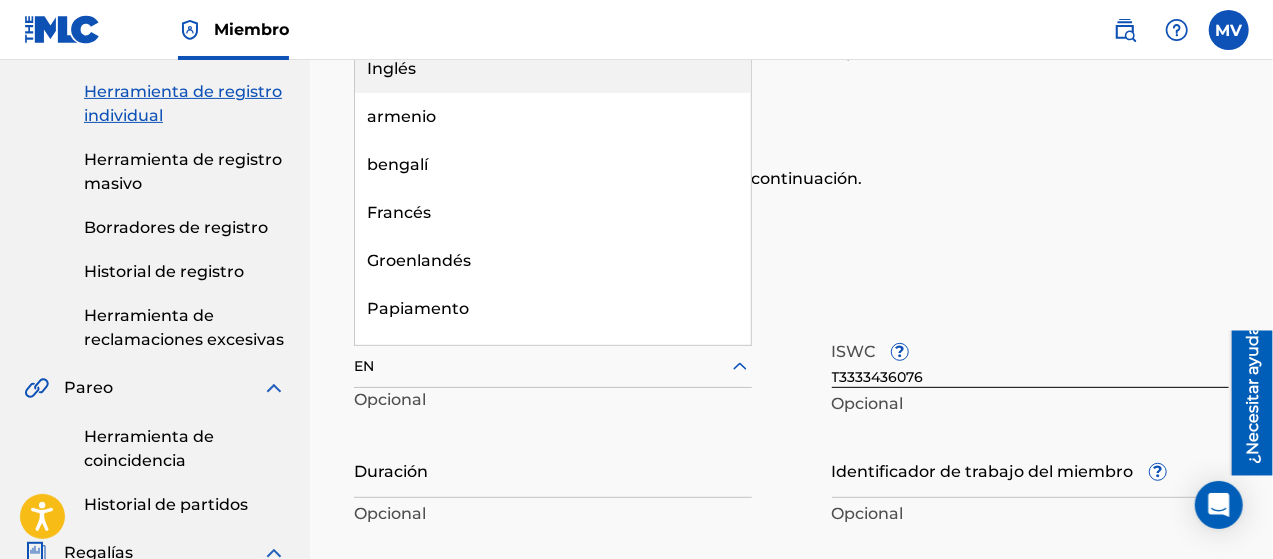 type on "E" 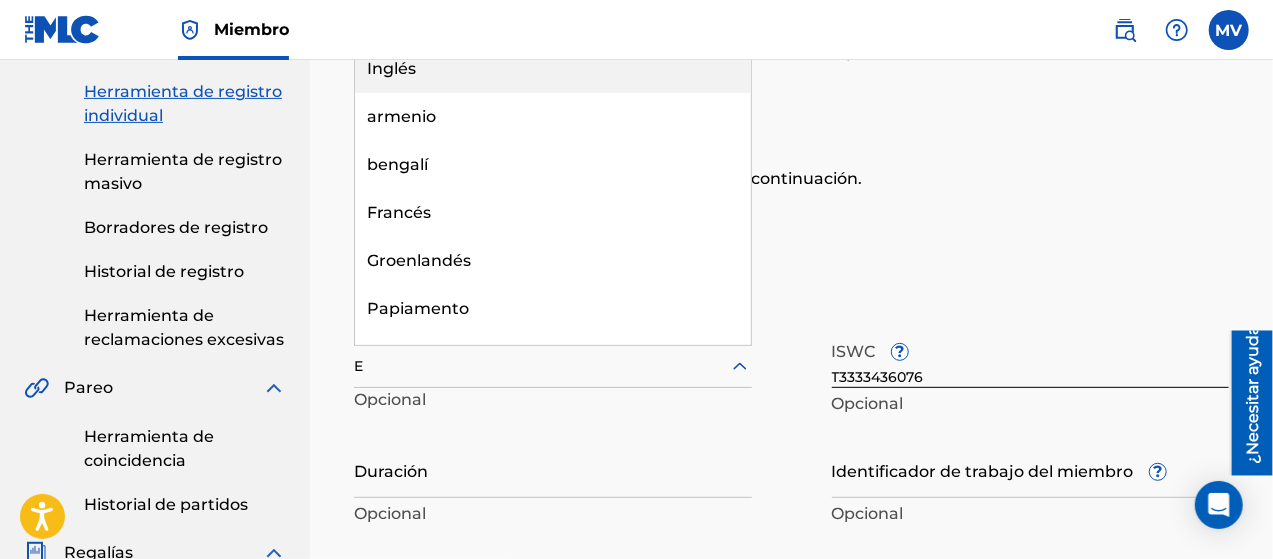 type 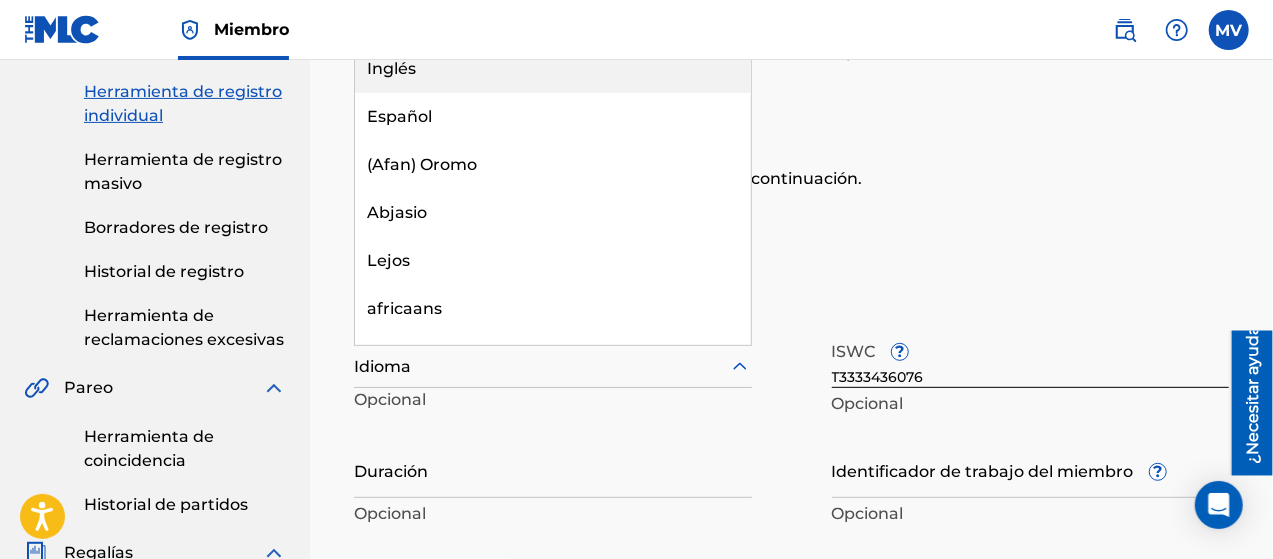 click on "Inglés" at bounding box center [553, 69] 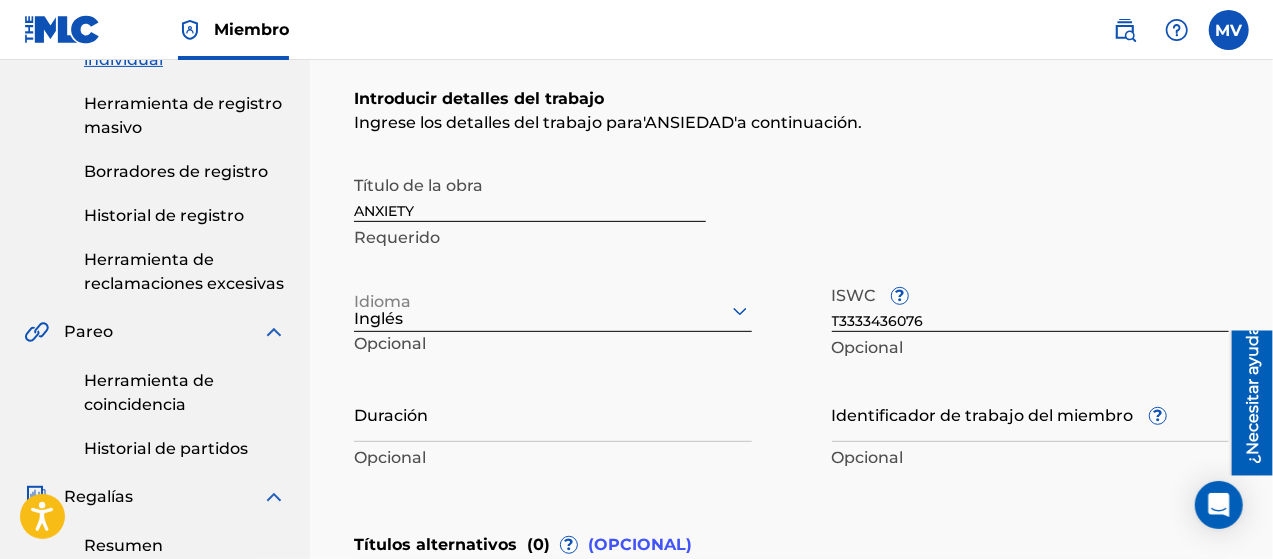 scroll, scrollTop: 372, scrollLeft: 0, axis: vertical 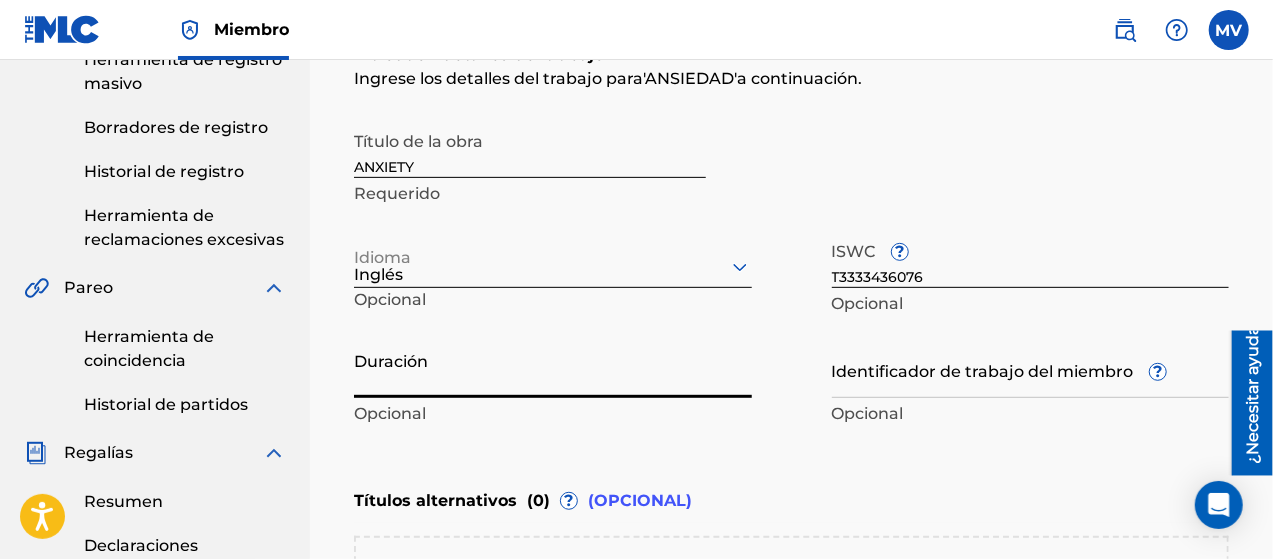 click on "Duración" at bounding box center (553, 369) 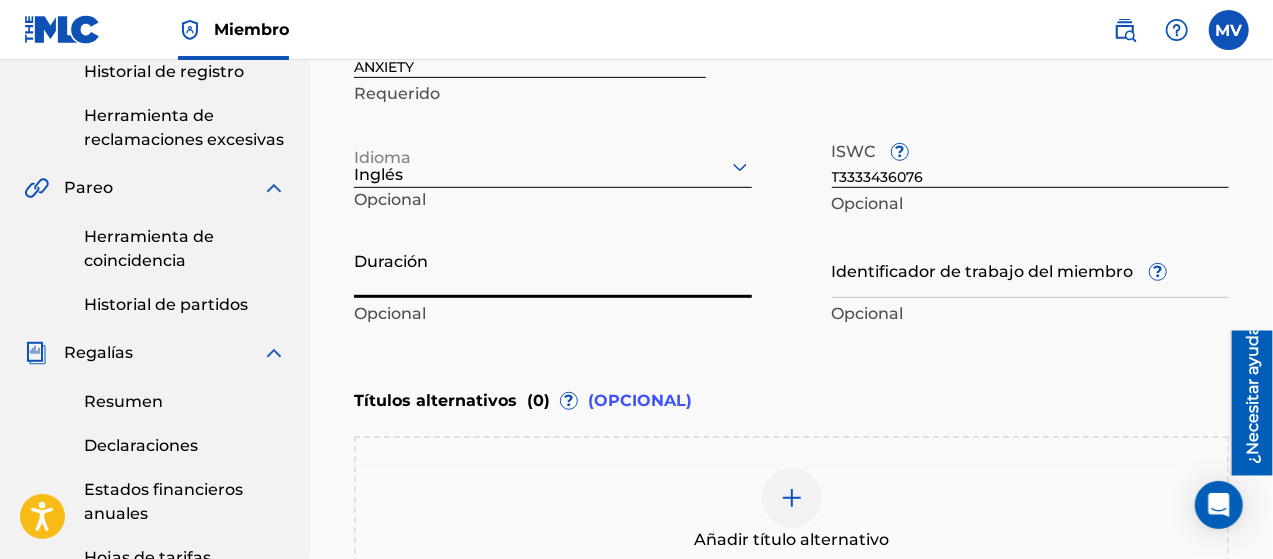paste on "04:09" 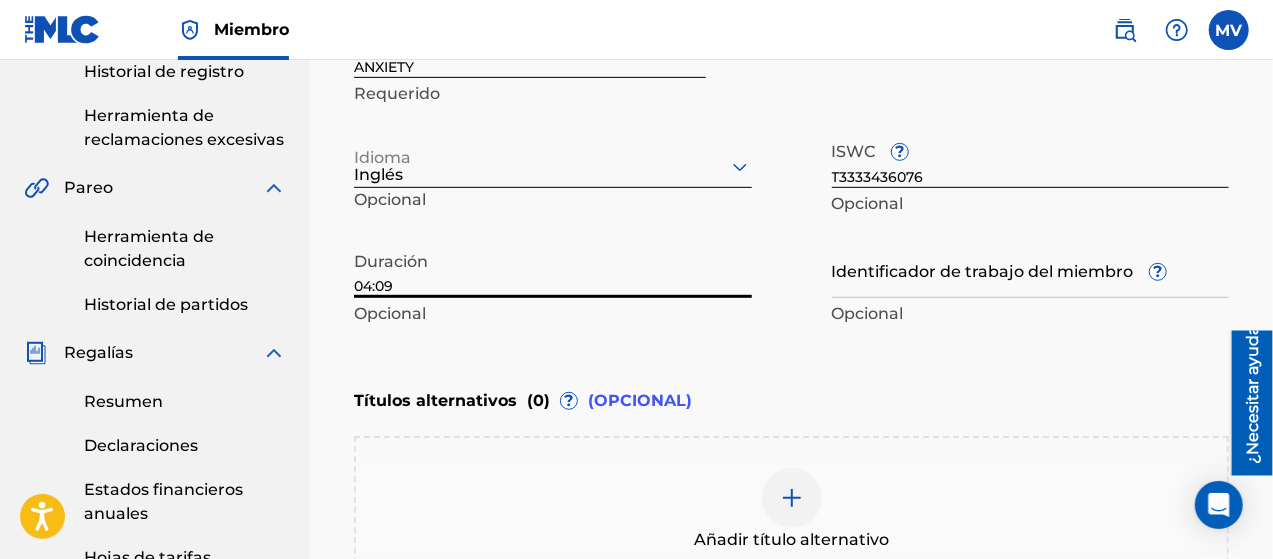 type on "04:09" 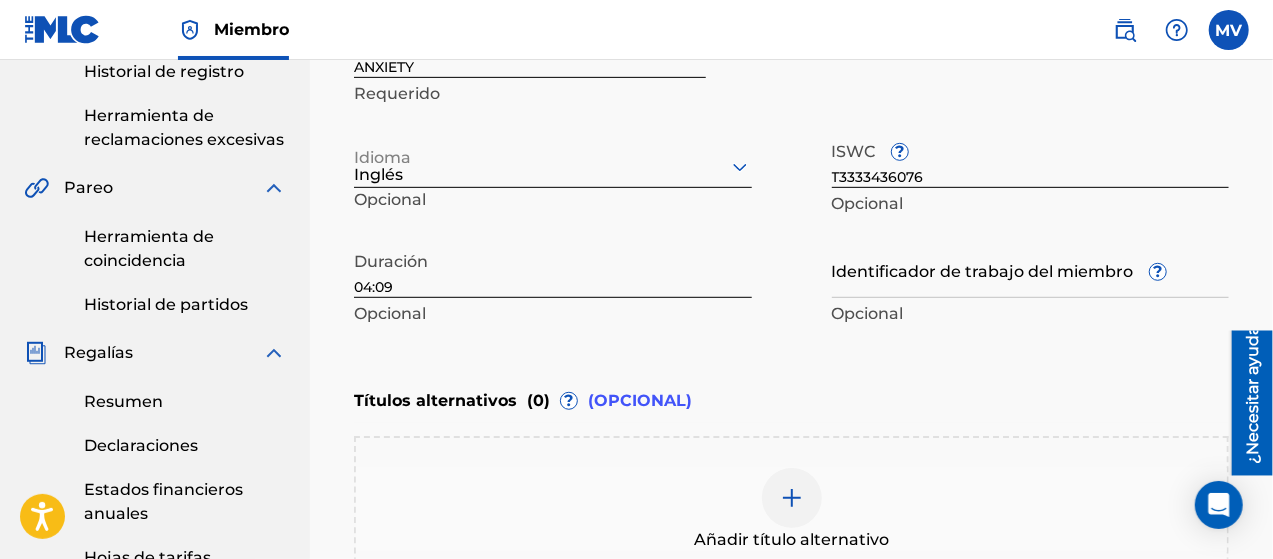 click on "Introducir detalles del trabajo Ingrese los detalles del trabajo para  '  ANSIEDAD  '  a continuación. Título de la obra   ANXIETY Requerido Idioma Inglés Opcional ISWC   ? T3333436076 Opcional Duración   04:09 Opcional Identificador de trabajo del miembro   ? Opcional" at bounding box center [791, 137] 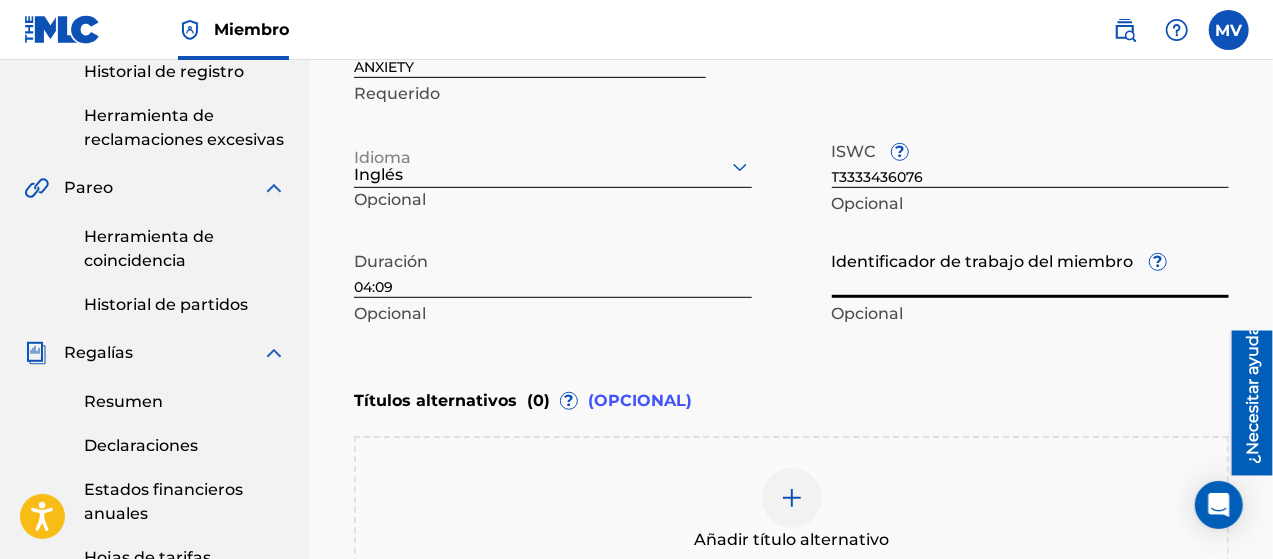click on "Identificador de trabajo del miembro   ?" at bounding box center [1031, 269] 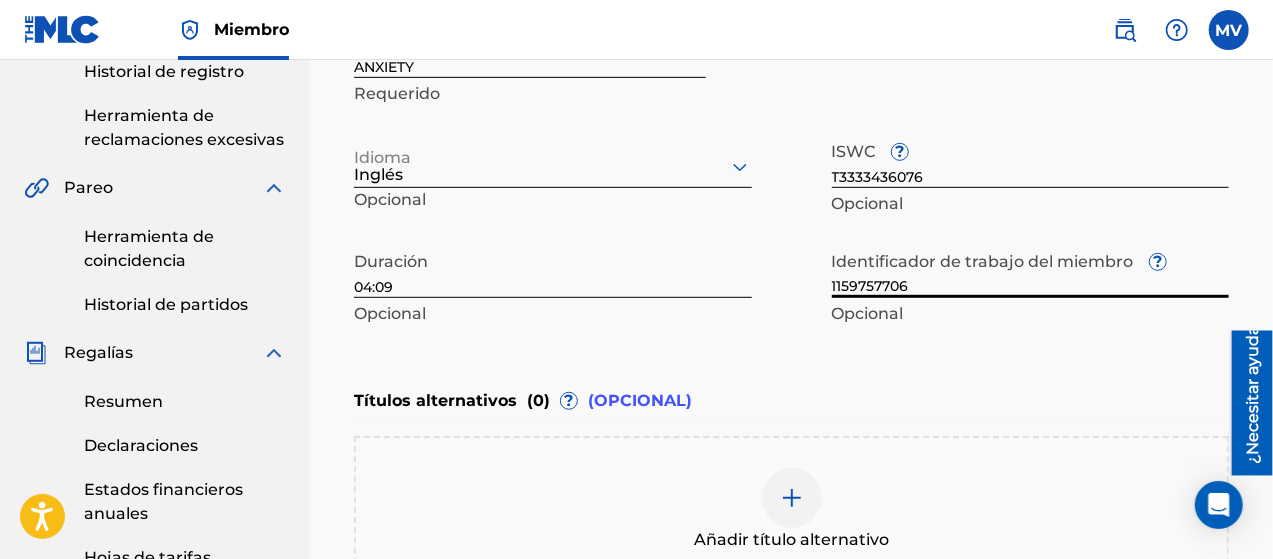 type on "1159757706" 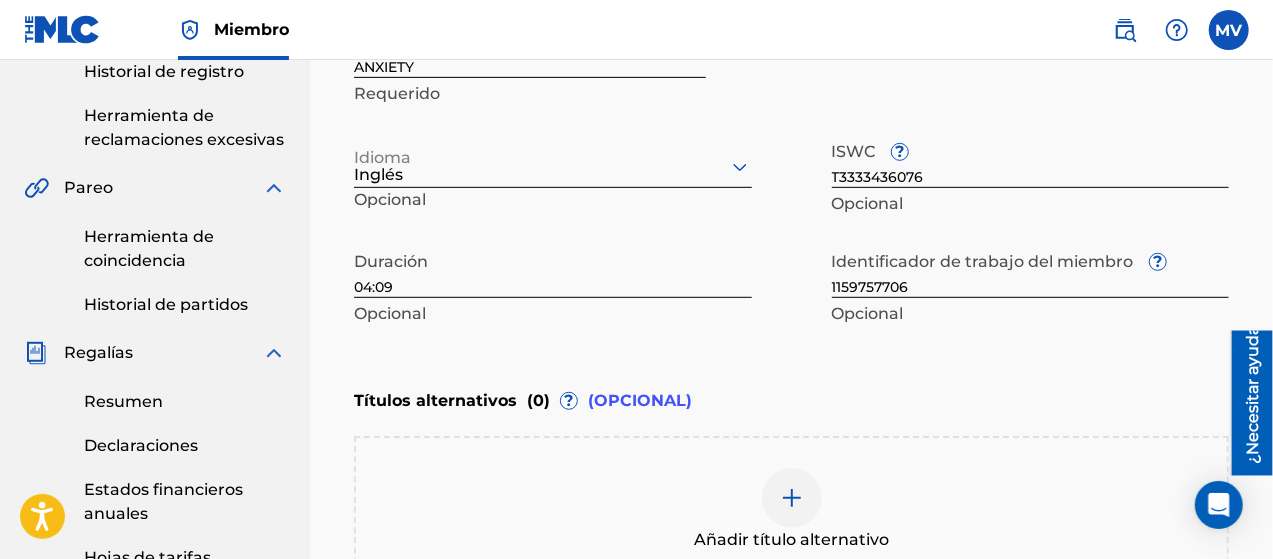 click on "Introducir detalles del trabajo Ingrese los detalles del trabajo para  '  ANSIEDAD  '  a continuación. Título de la obra   ANXIETY Requerido Idioma Inglés Opcional ISWC   ? T3333436076 Opcional Duración   04:09 Opcional Identificador de trabajo del miembro   ? 1159757706 Opcional" at bounding box center [791, 137] 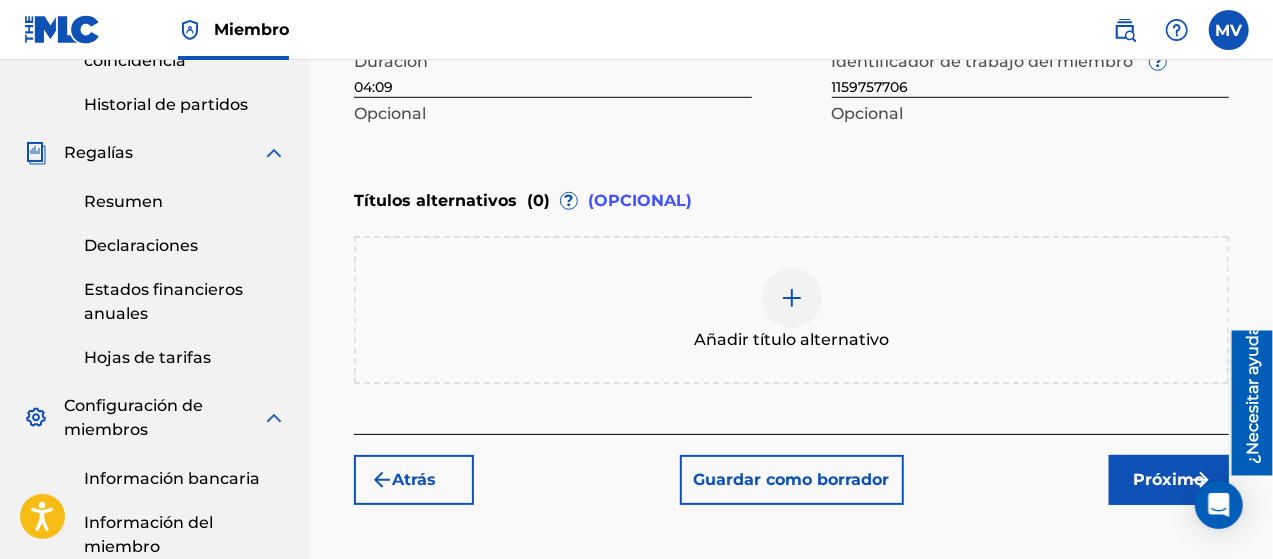 click on "Próximo" at bounding box center (1169, 479) 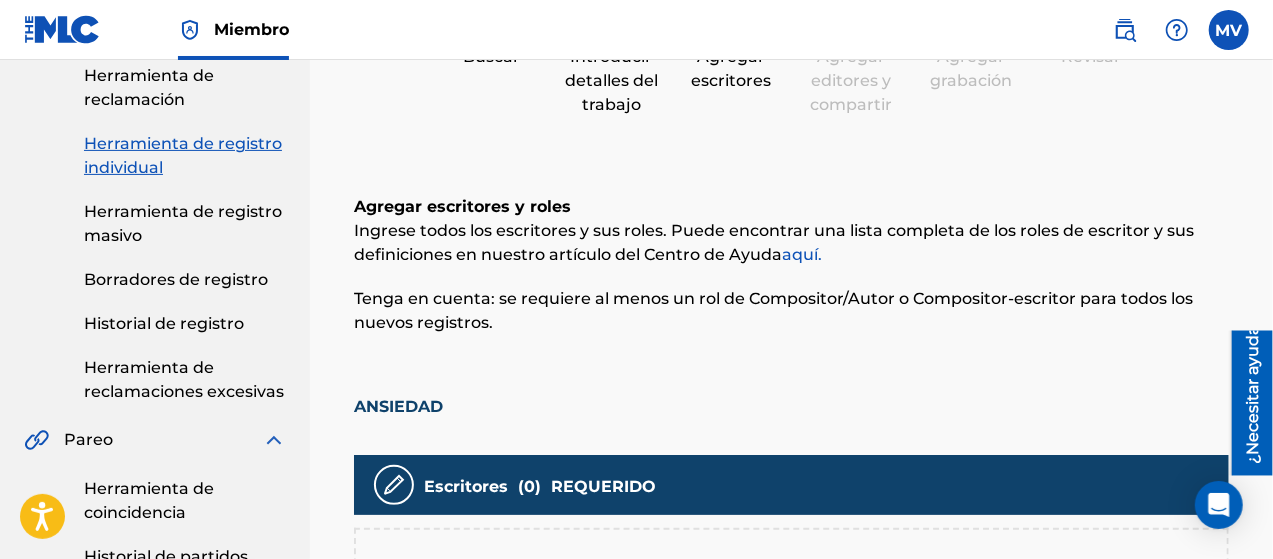 scroll, scrollTop: 100, scrollLeft: 0, axis: vertical 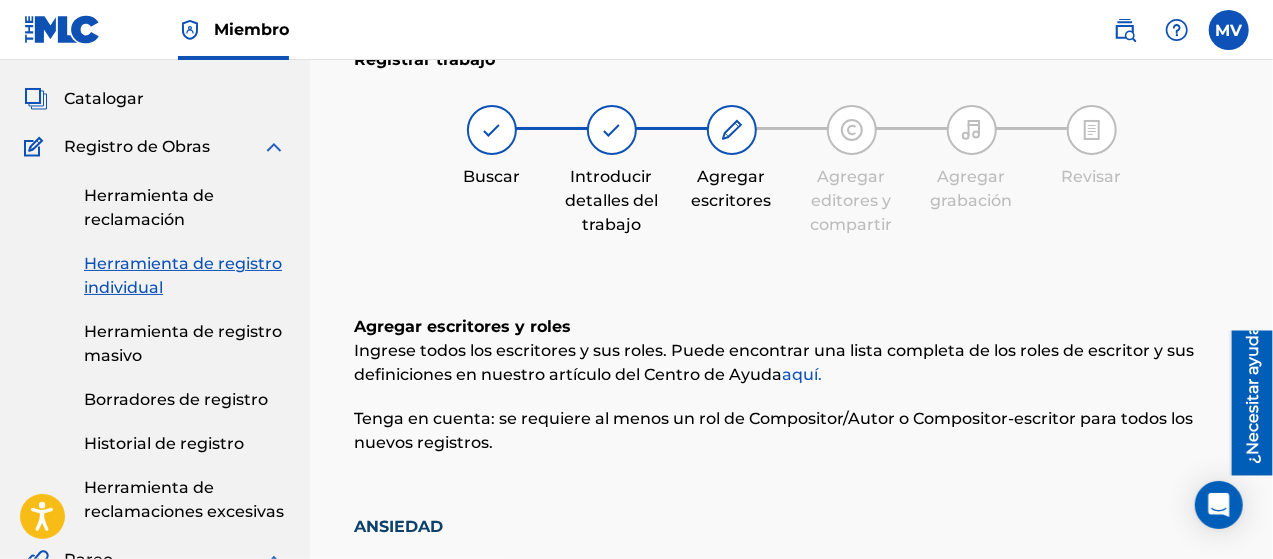 click at bounding box center [732, 130] 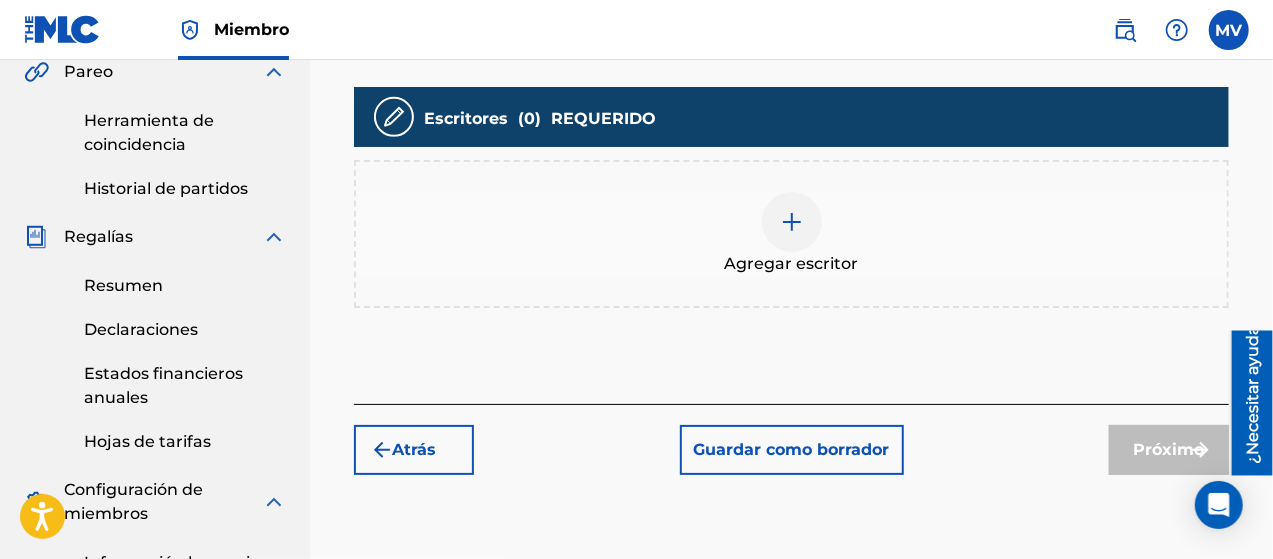scroll, scrollTop: 600, scrollLeft: 0, axis: vertical 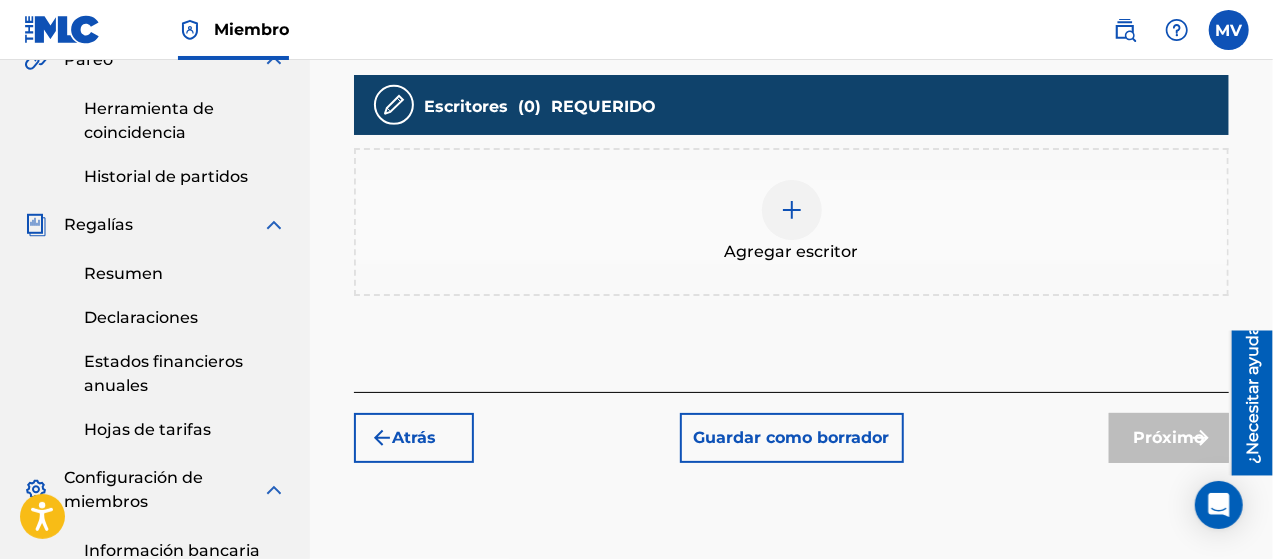 click on "Próximo" at bounding box center [1169, 438] 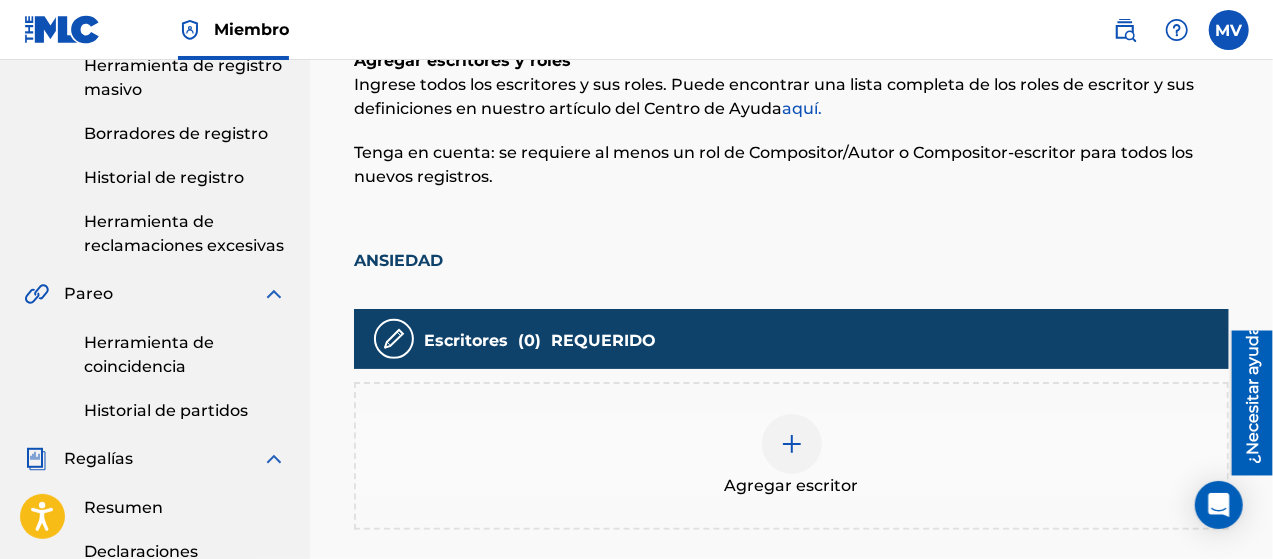 scroll, scrollTop: 400, scrollLeft: 0, axis: vertical 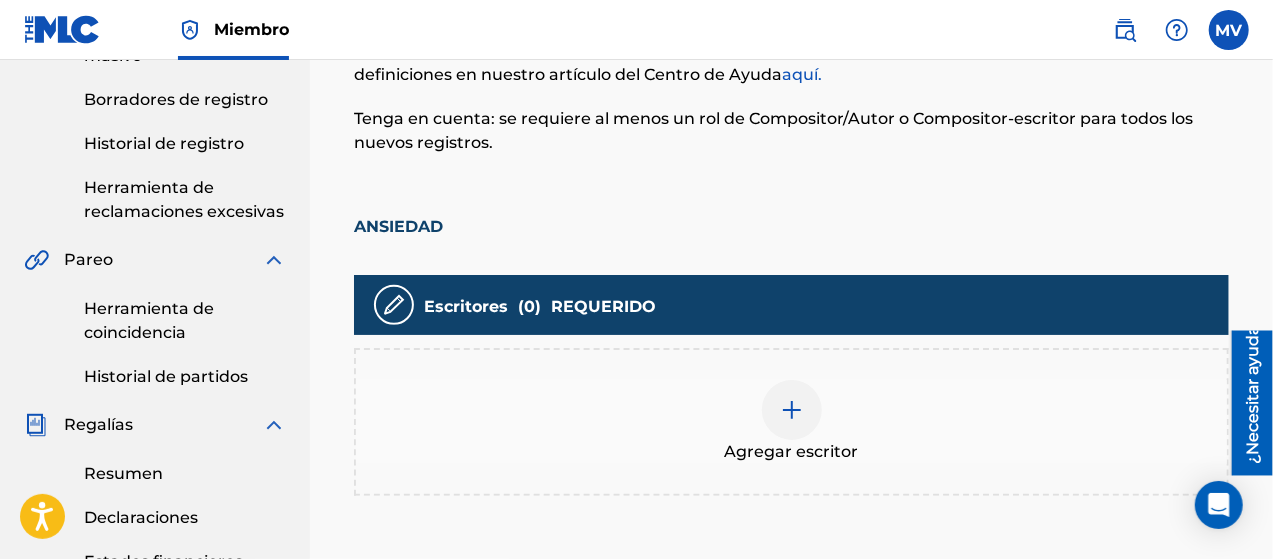 click at bounding box center [792, 410] 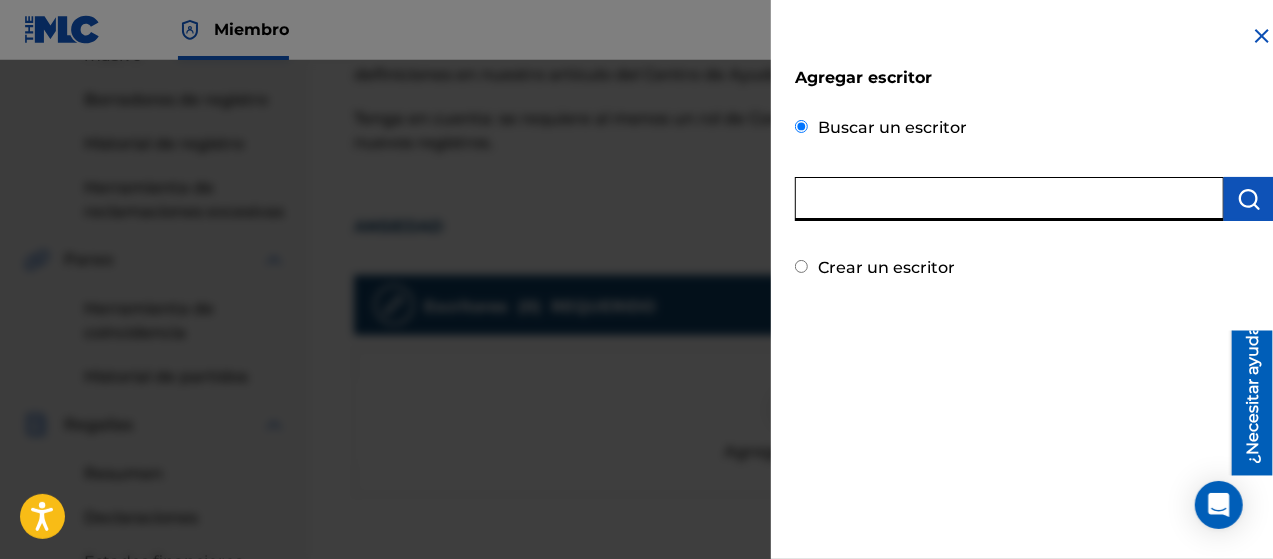click at bounding box center (1009, 199) 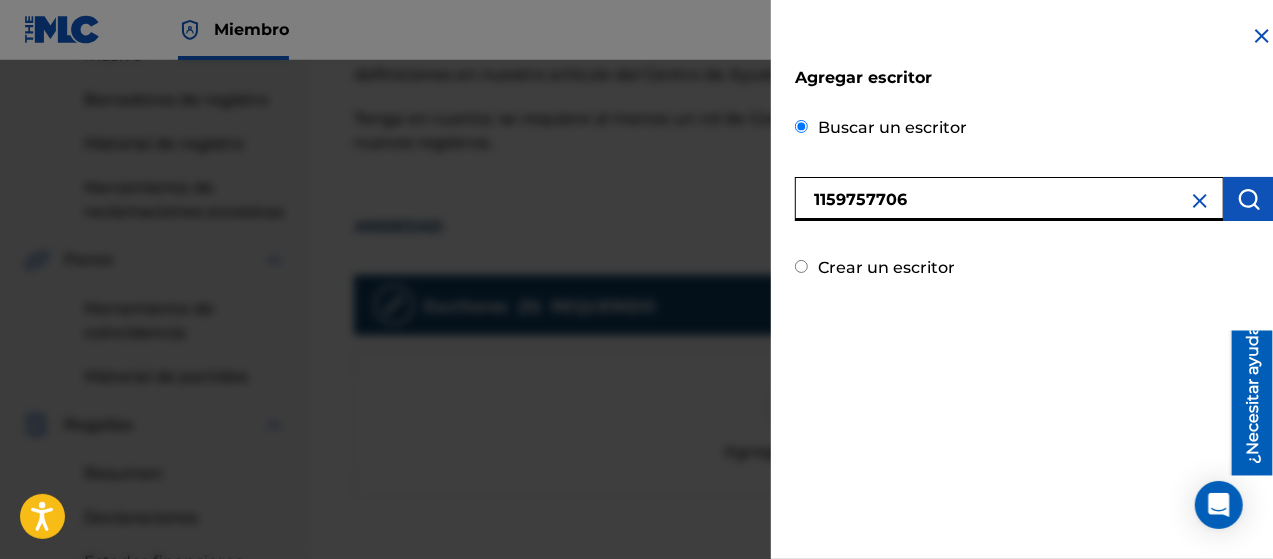 type on "1159757706" 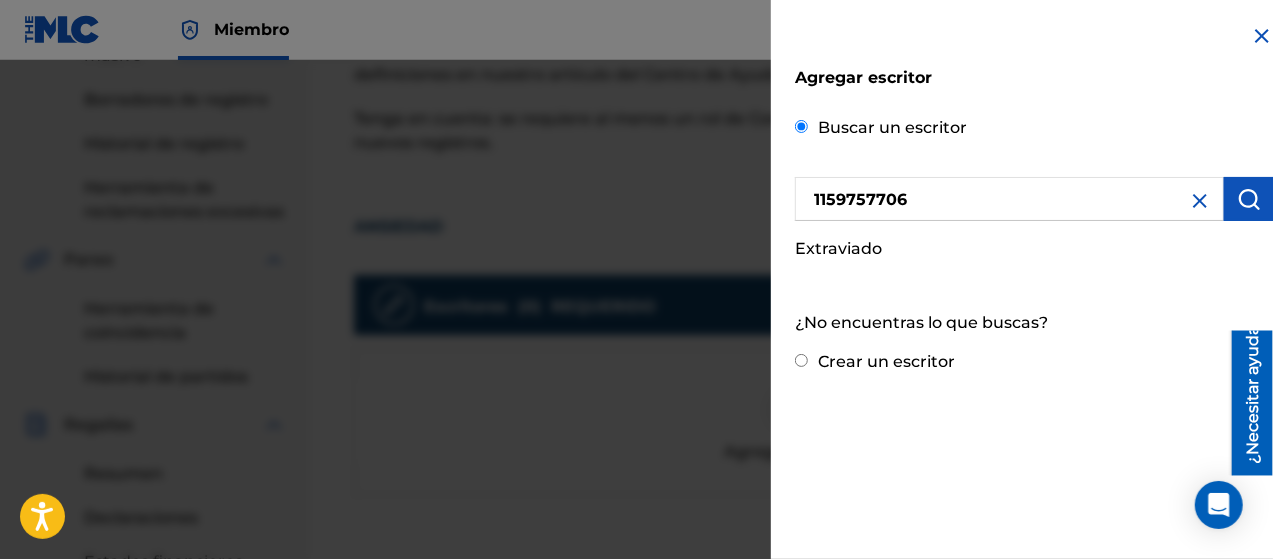 click on "1159757706" at bounding box center [1009, 199] 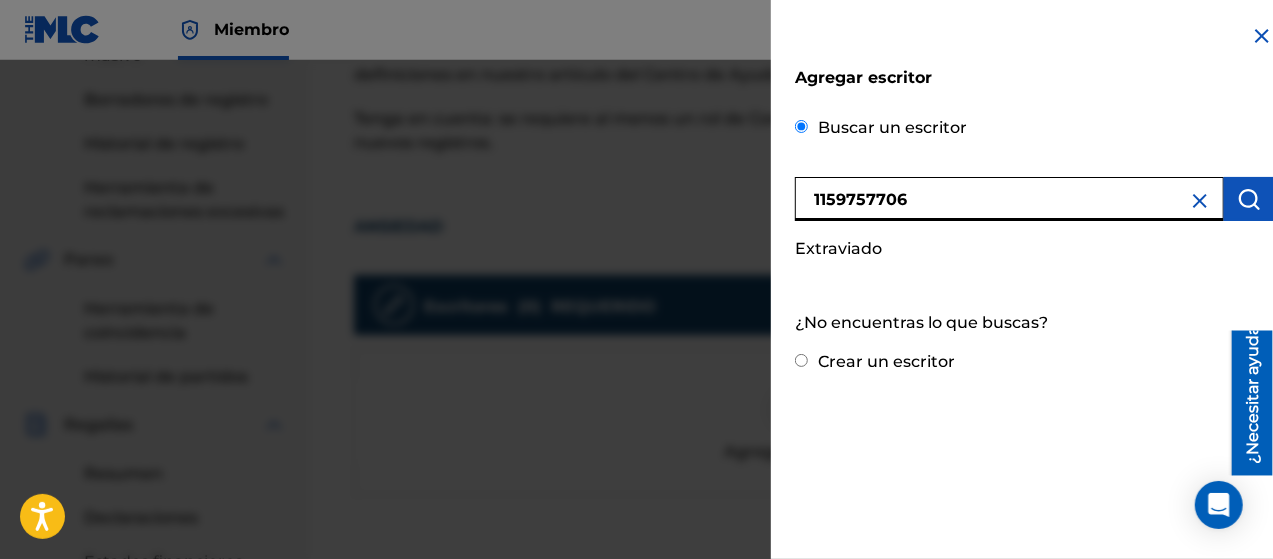 click on "1159757706" at bounding box center (1009, 199) 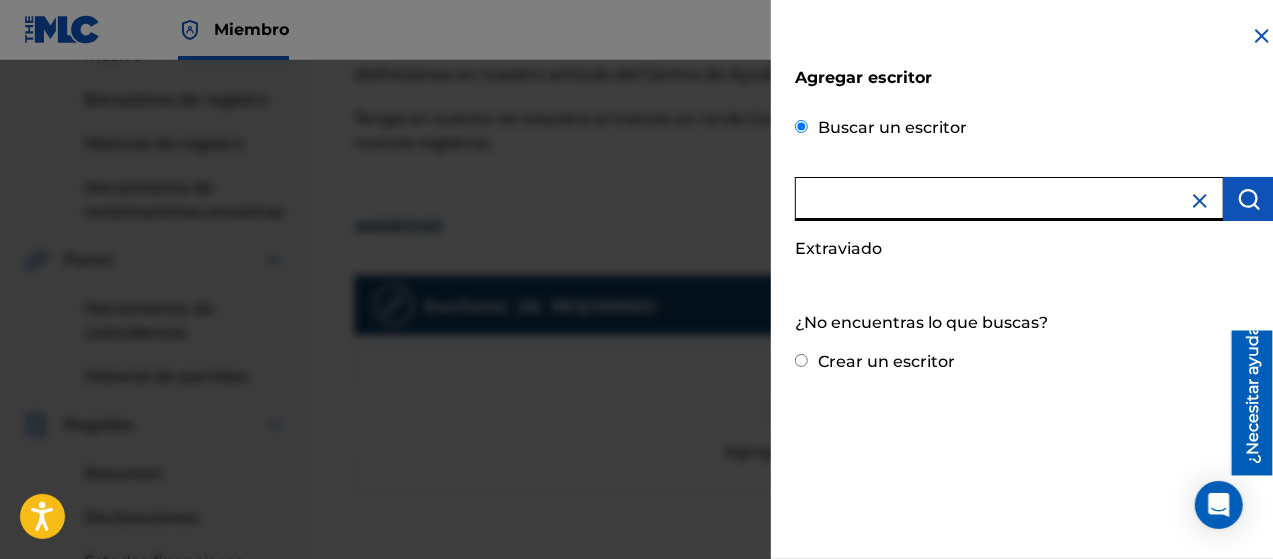 paste on "6851126" 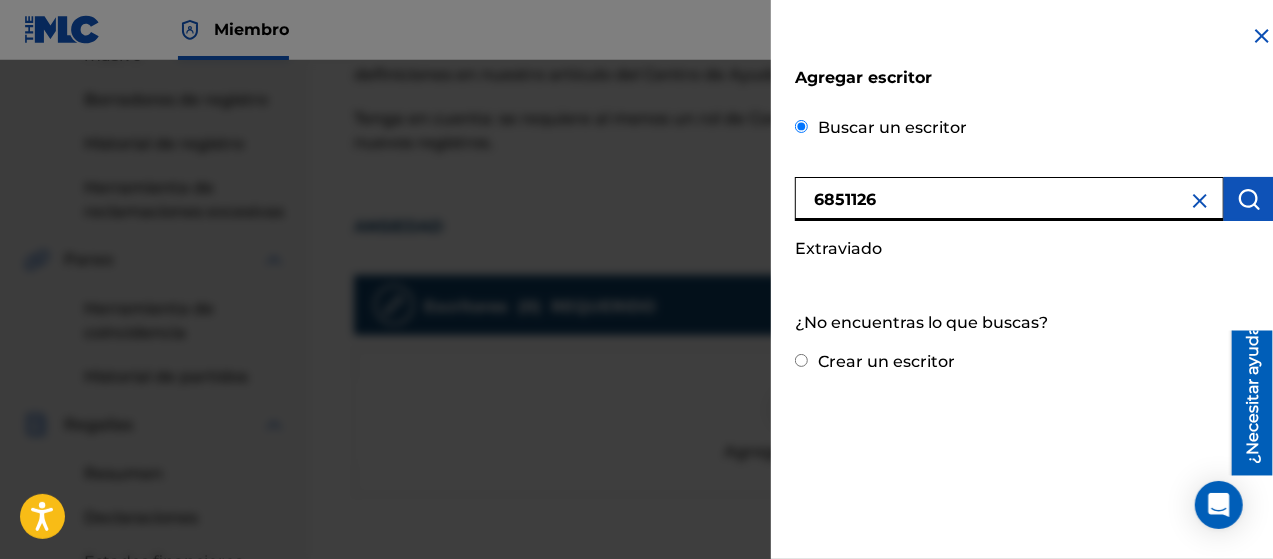 type on "6851126" 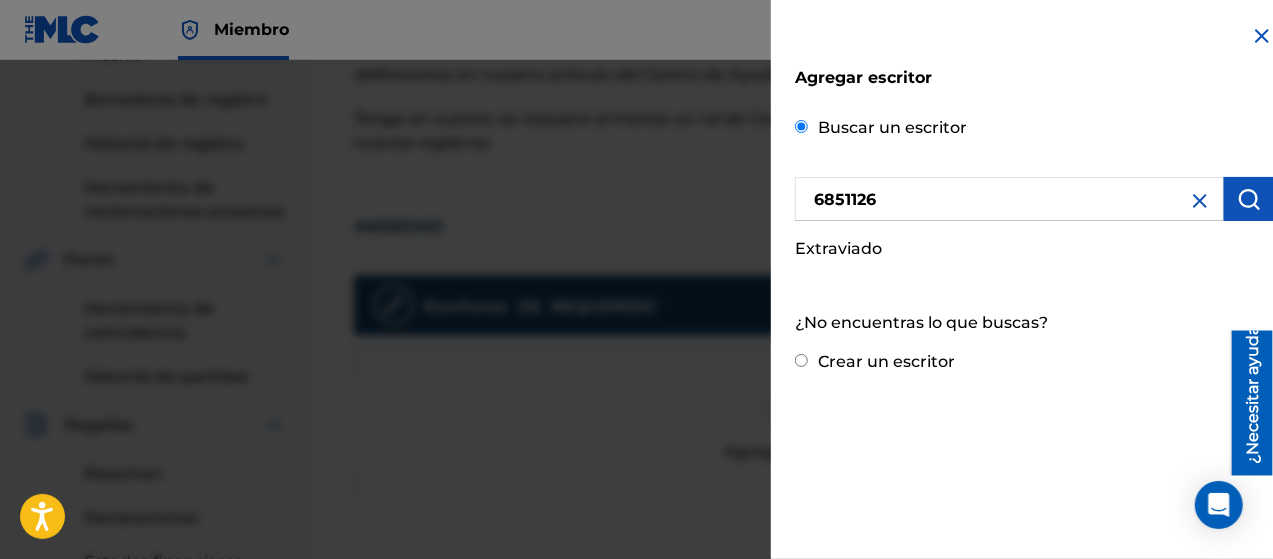 click at bounding box center [1249, 199] 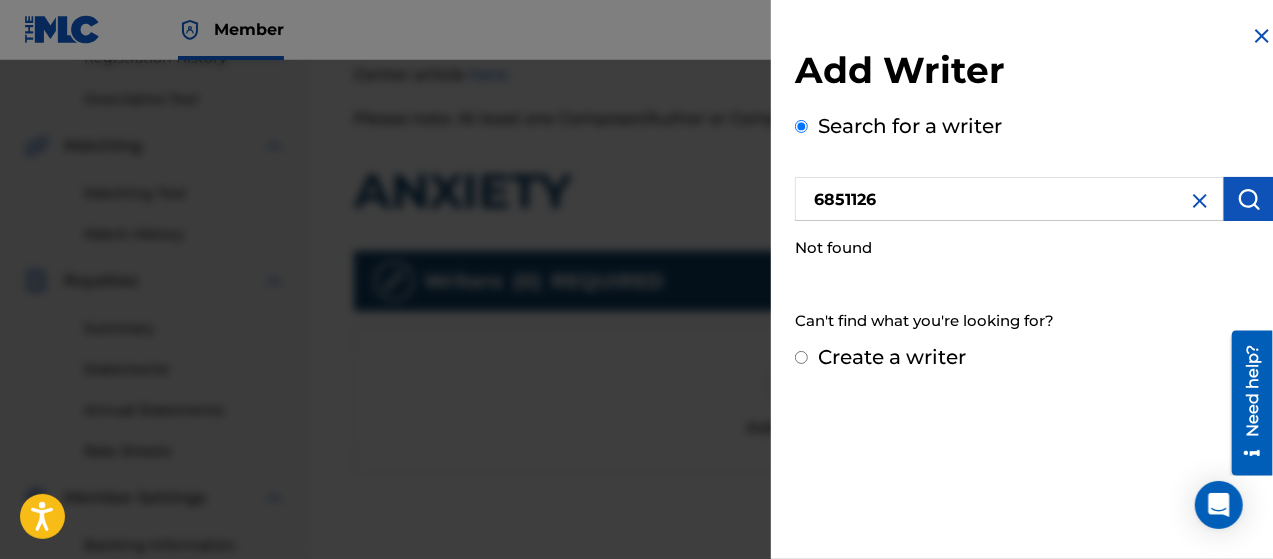 scroll, scrollTop: 346, scrollLeft: 0, axis: vertical 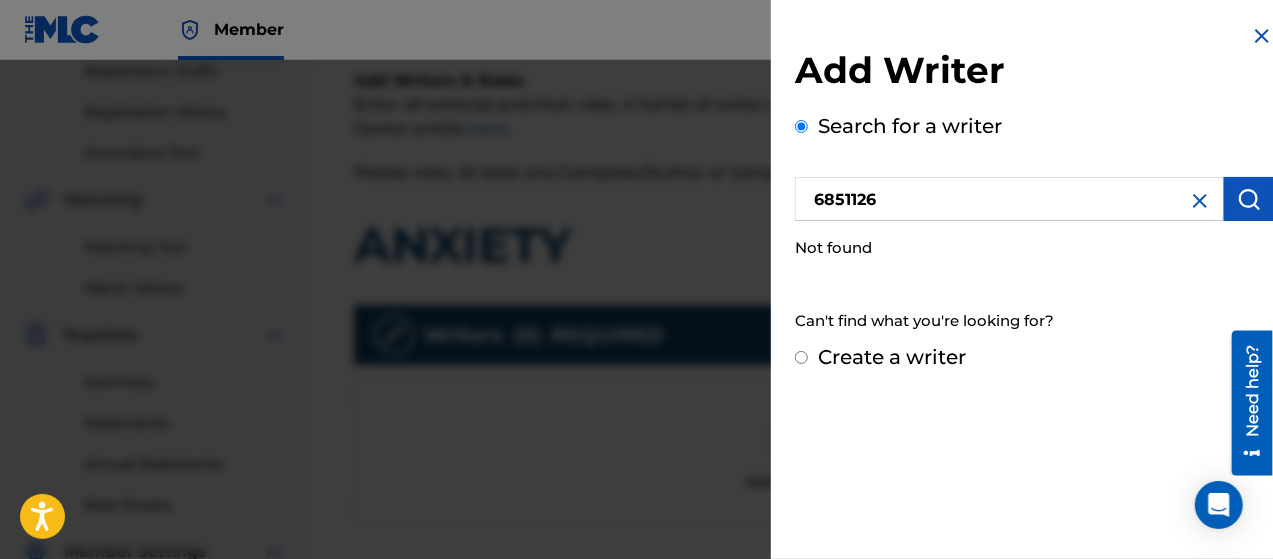 drag, startPoint x: 922, startPoint y: 168, endPoint x: 1012, endPoint y: 185, distance: 91.591484 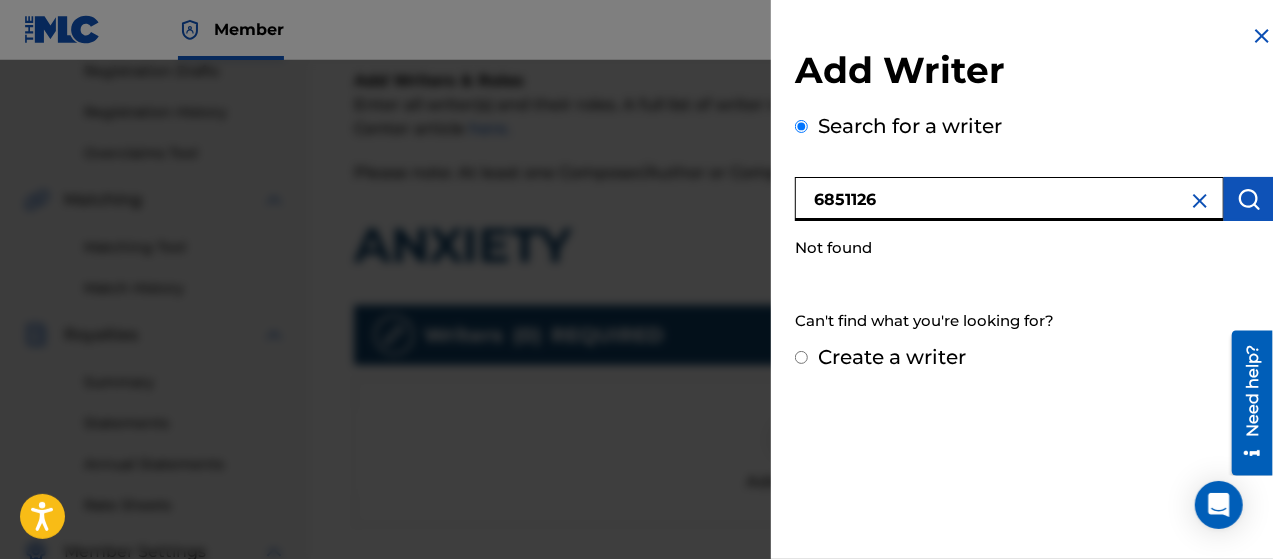 click on "6851126" at bounding box center [1009, 199] 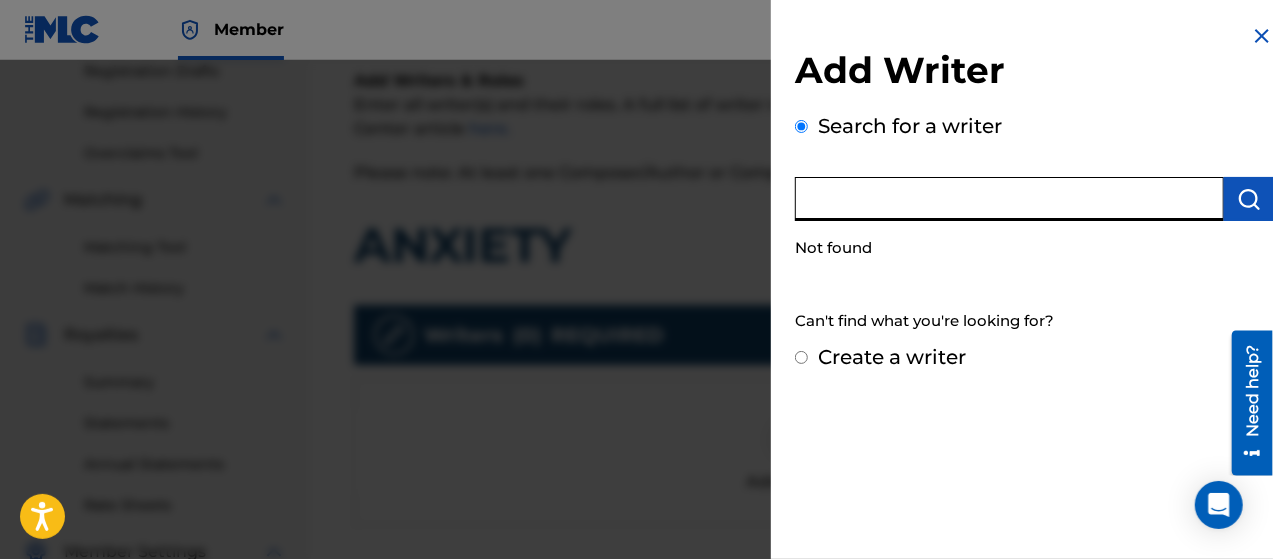 paste on "6851126" 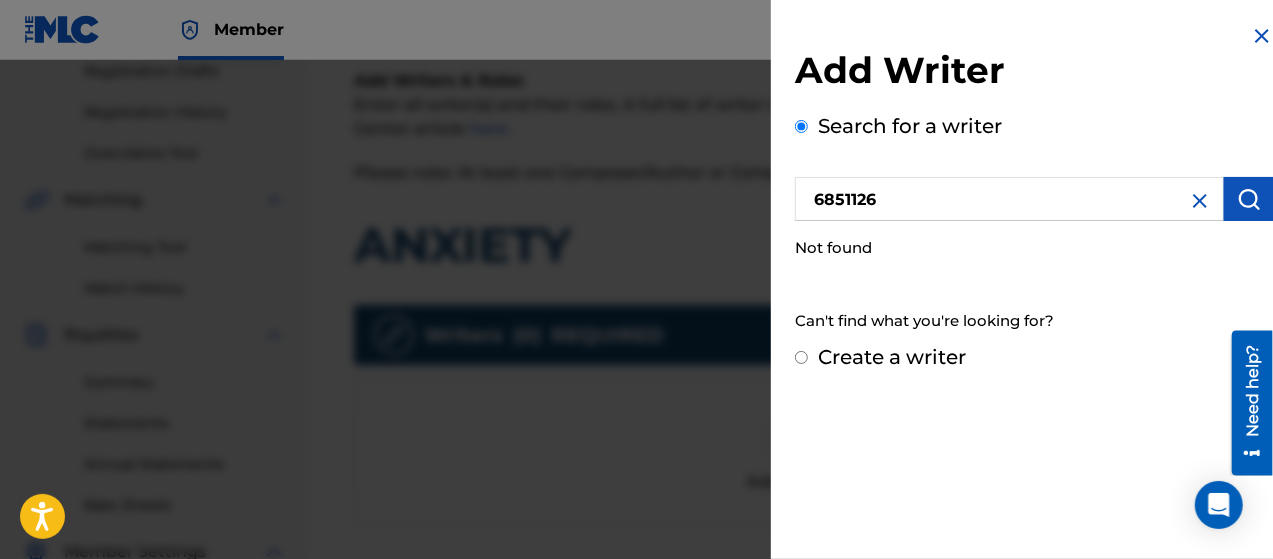 click on "Create a writer" at bounding box center [801, 357] 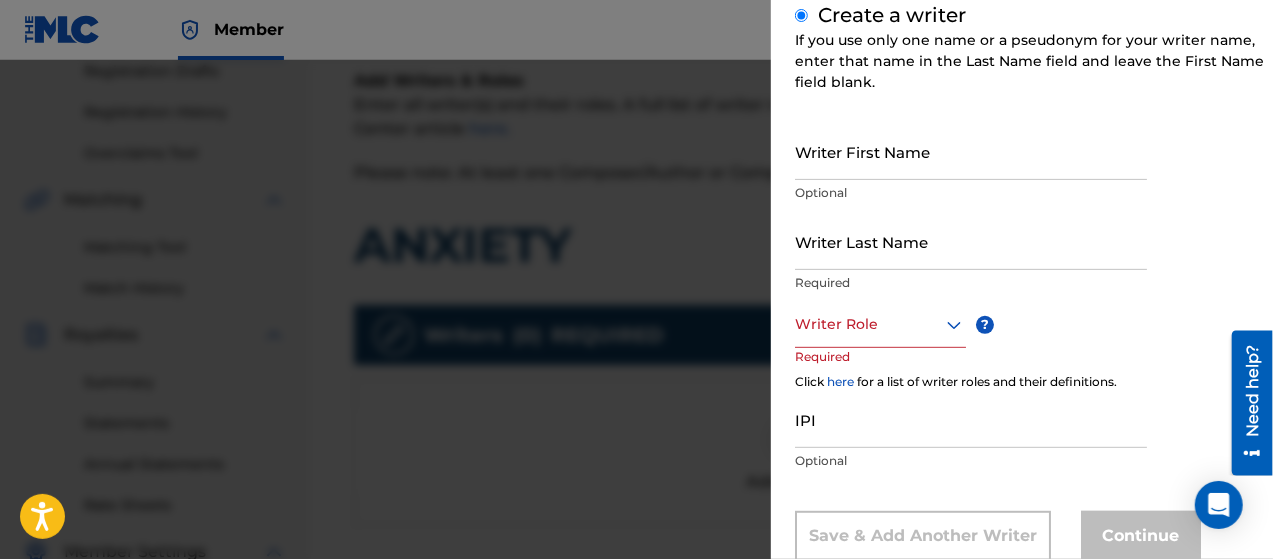 scroll, scrollTop: 200, scrollLeft: 0, axis: vertical 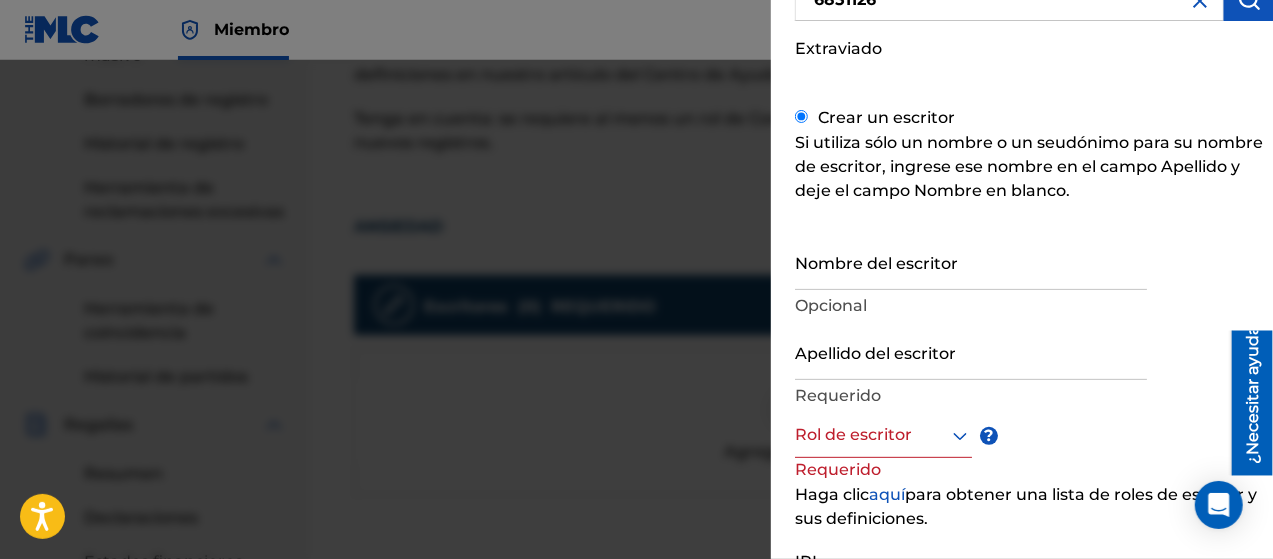 click on "Nombre del escritor" at bounding box center (971, 261) 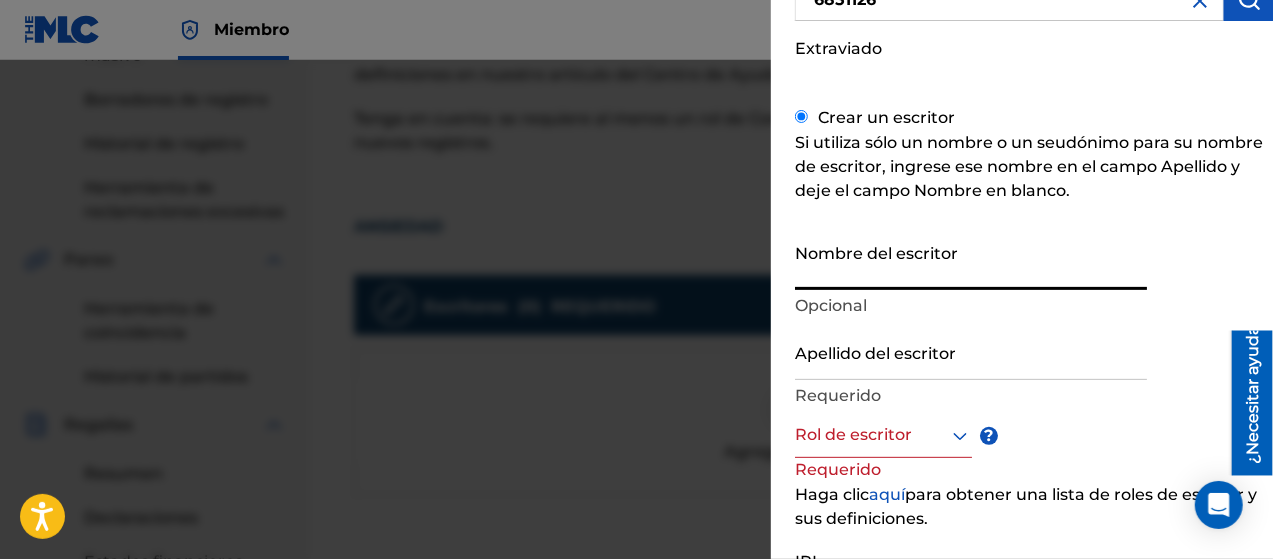 type on "Mario" 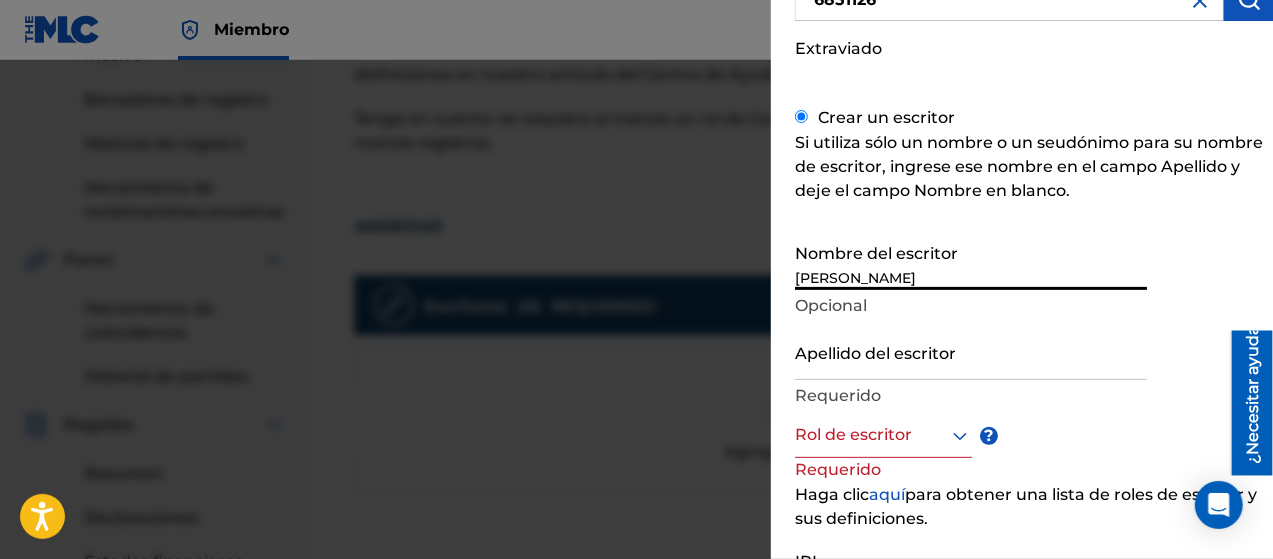 type on "Moncada" 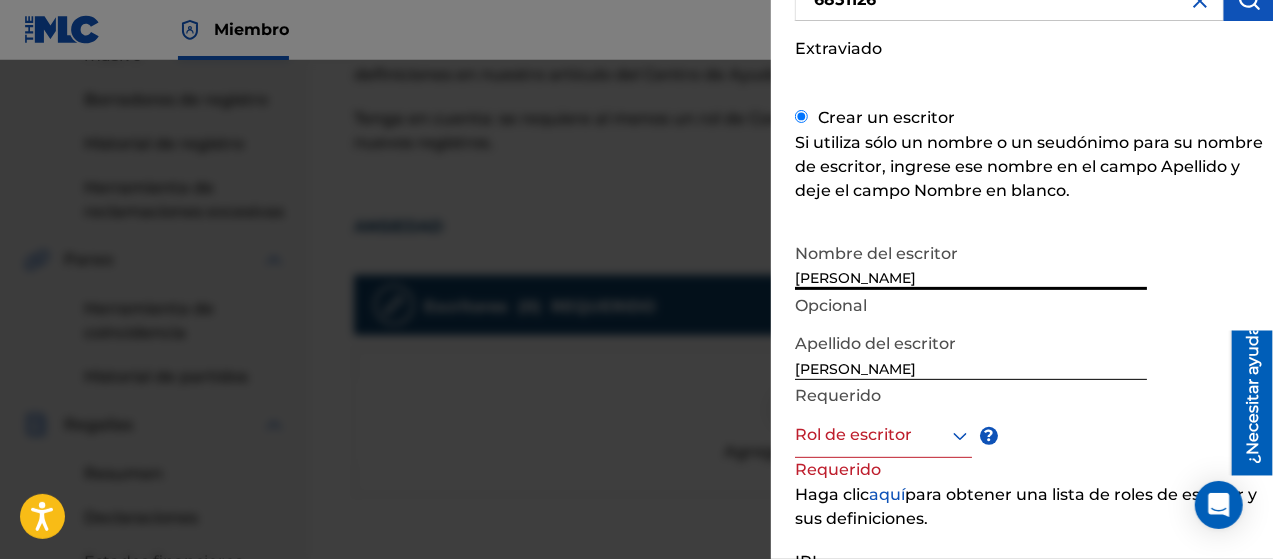 click on "Mario" at bounding box center (971, 261) 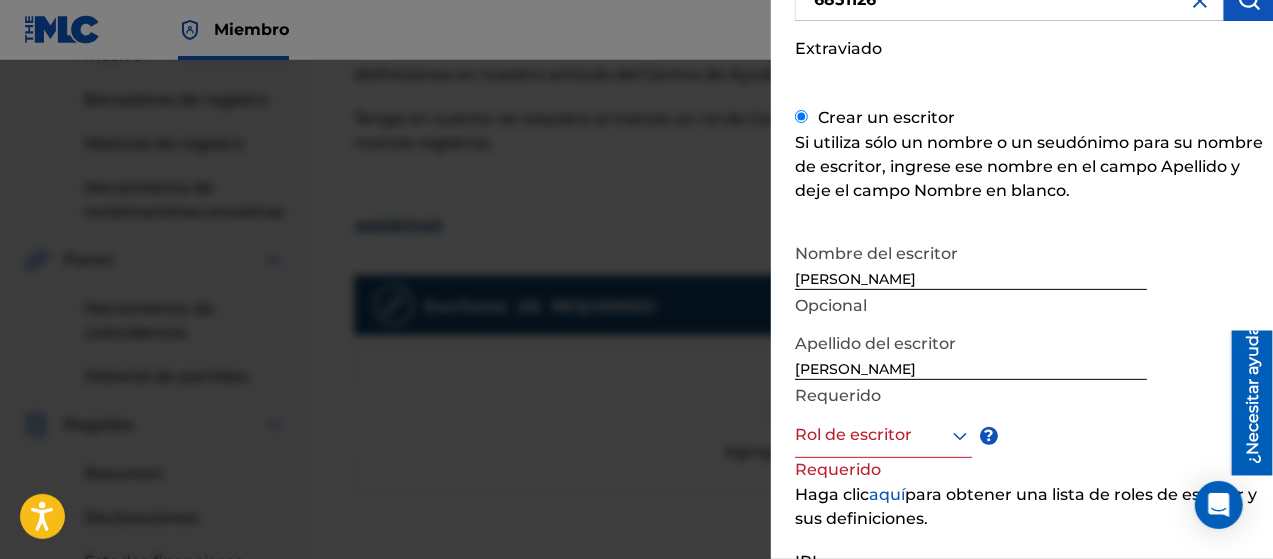 scroll, scrollTop: 300, scrollLeft: 0, axis: vertical 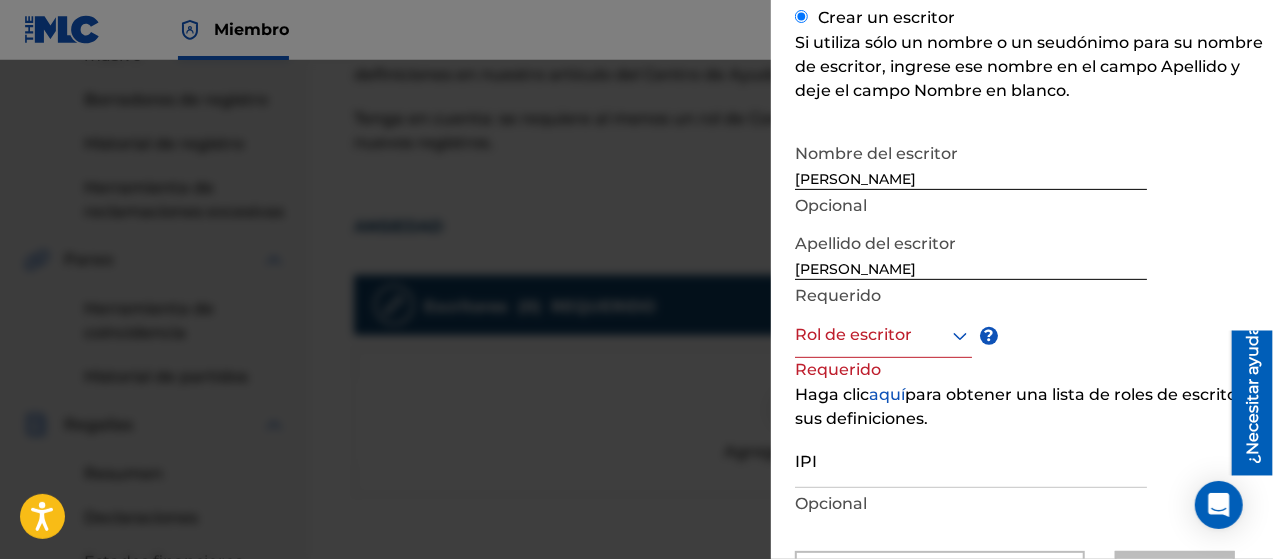 click on "Moncada" at bounding box center [971, 251] 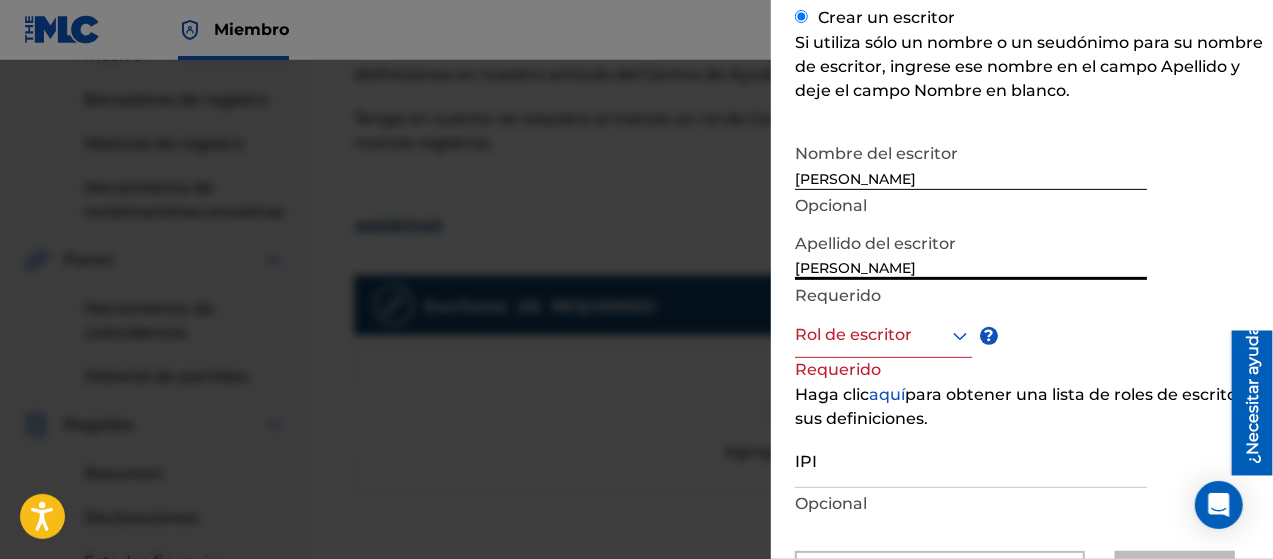 click on "Moncada" at bounding box center [971, 251] 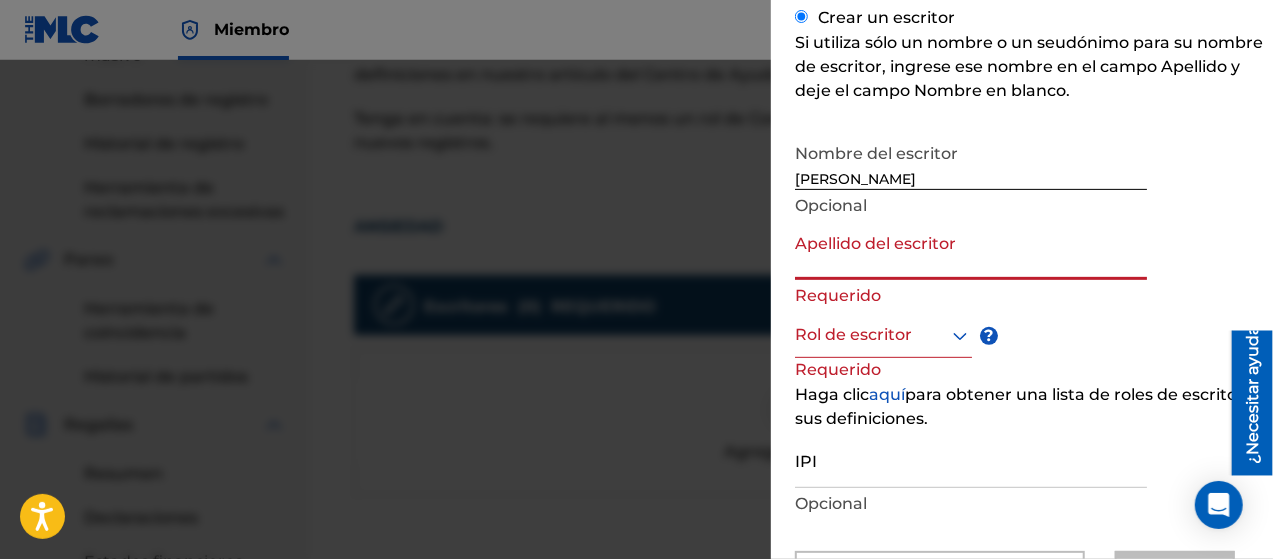 type 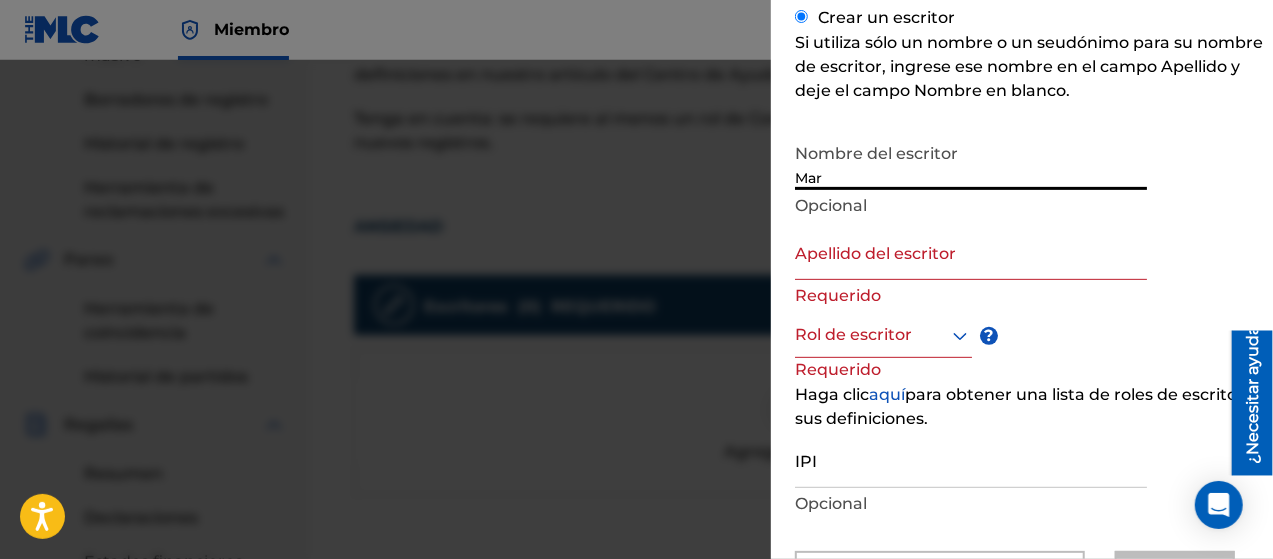 click on "Mar" at bounding box center (971, 161) 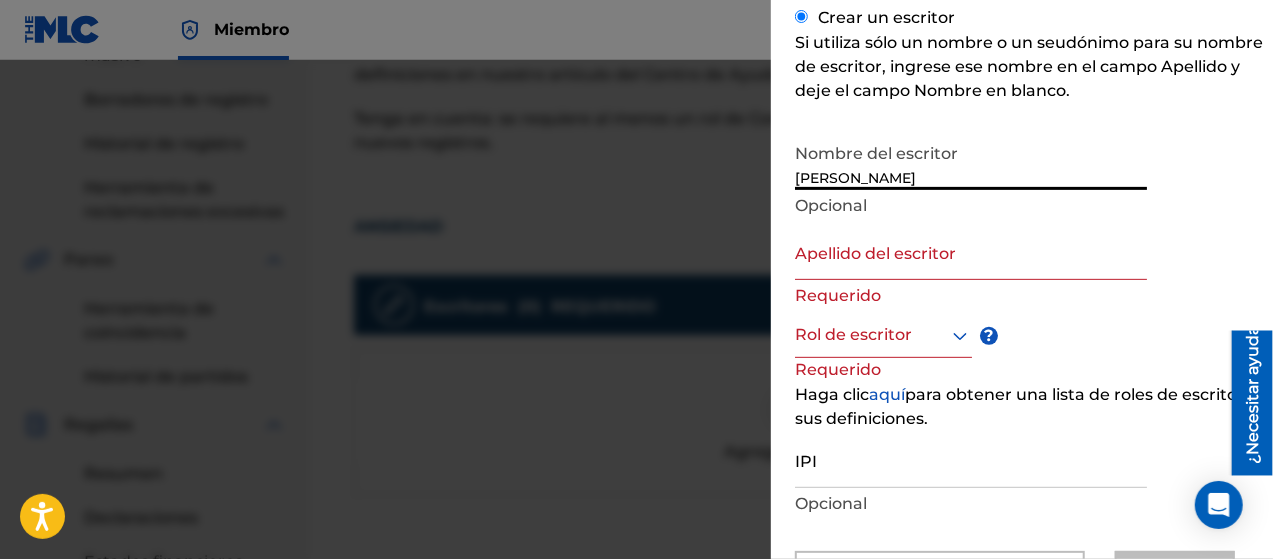 type on "[PERSON_NAME]" 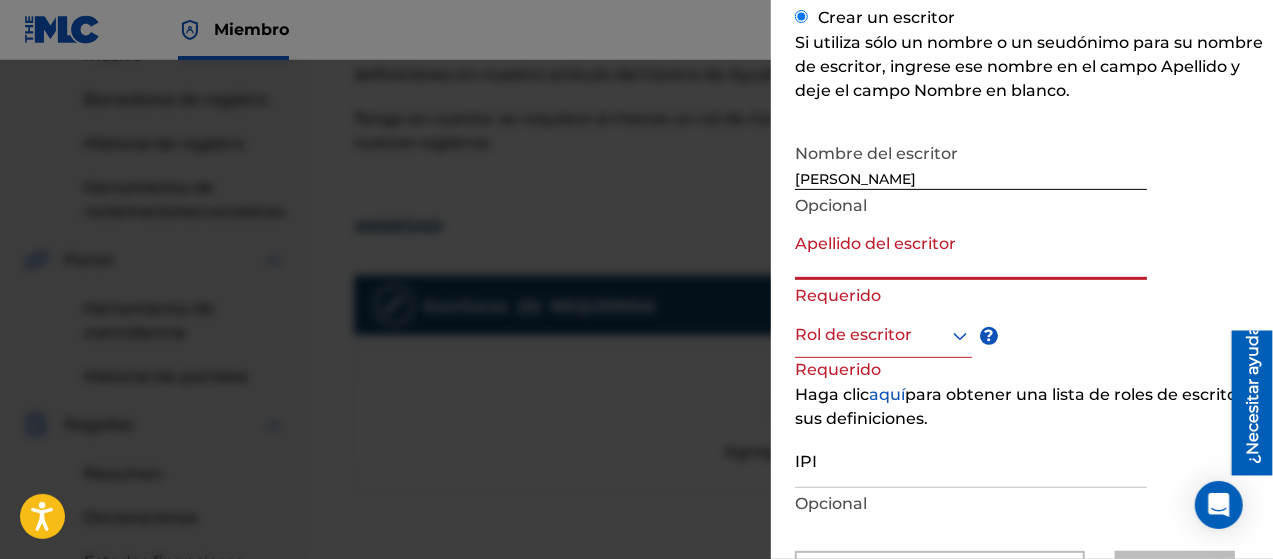 click on "Apellido del escritor" at bounding box center (971, 251) 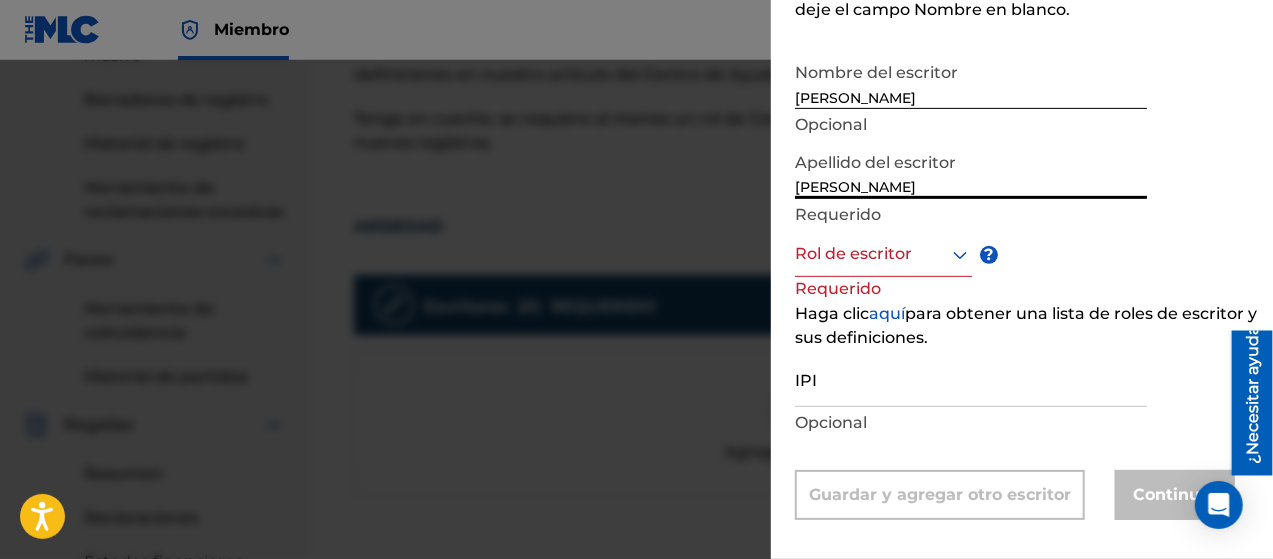 scroll, scrollTop: 396, scrollLeft: 0, axis: vertical 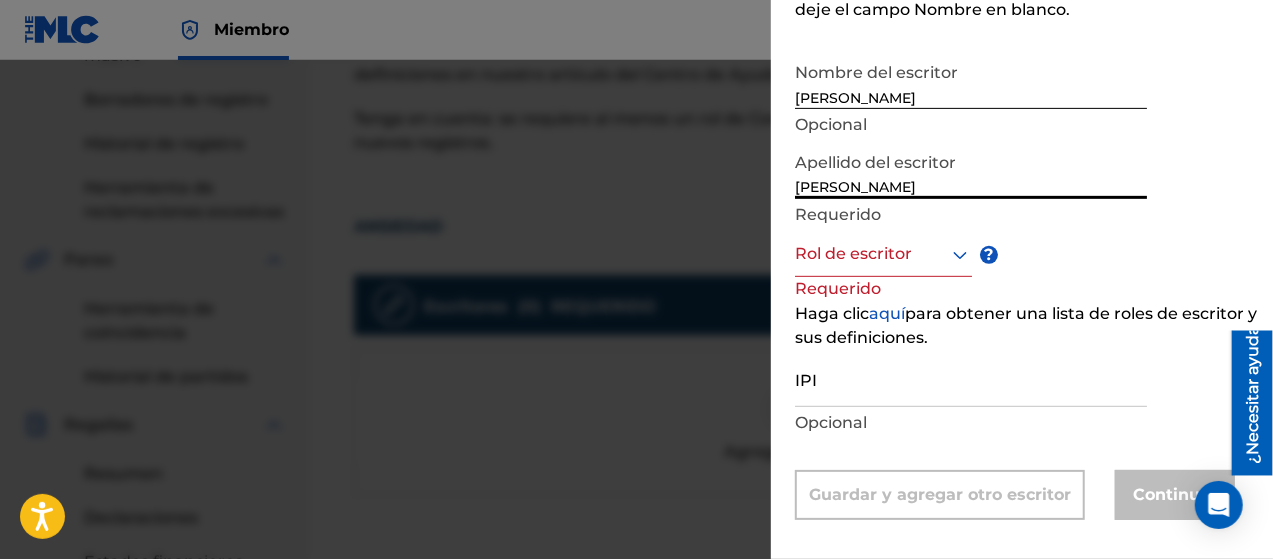 type on "[PERSON_NAME]" 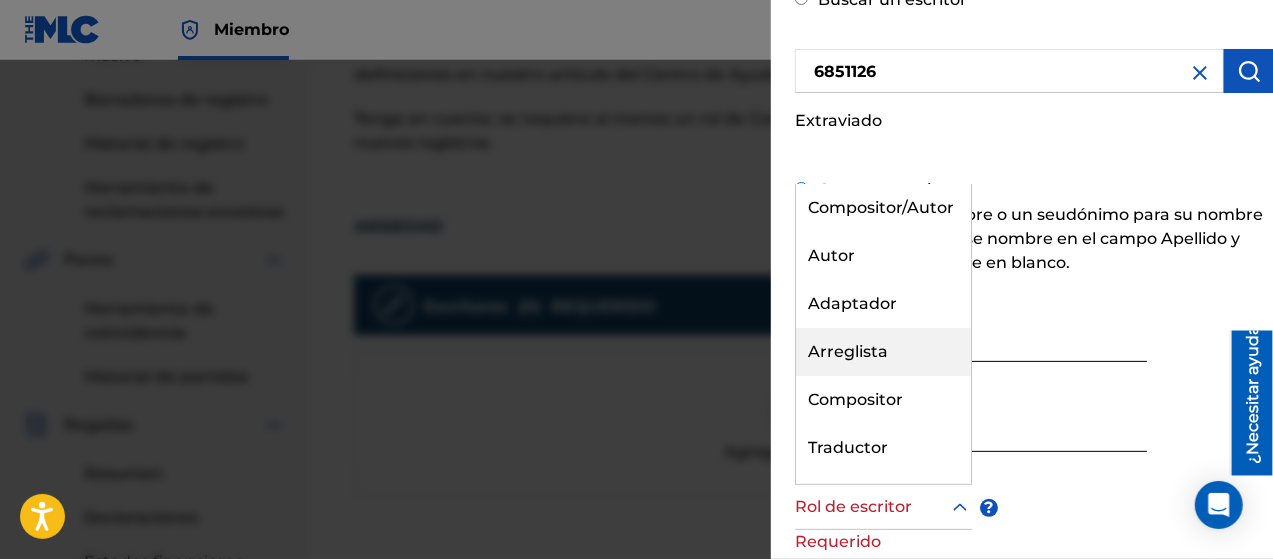 scroll, scrollTop: 0, scrollLeft: 0, axis: both 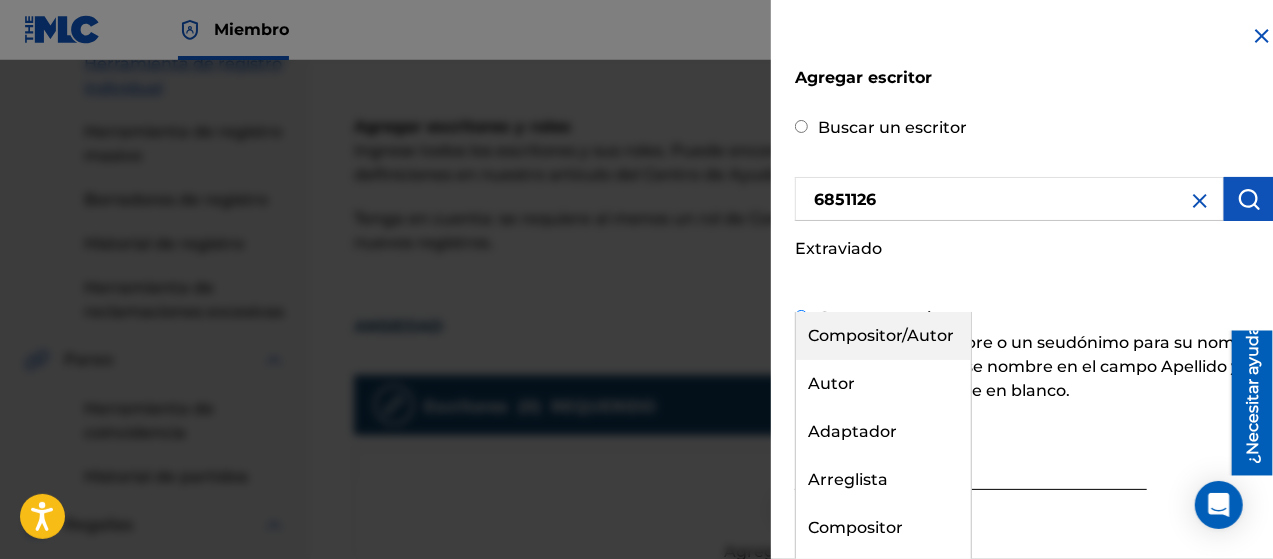 click on "Compositor/Autor" at bounding box center [881, 335] 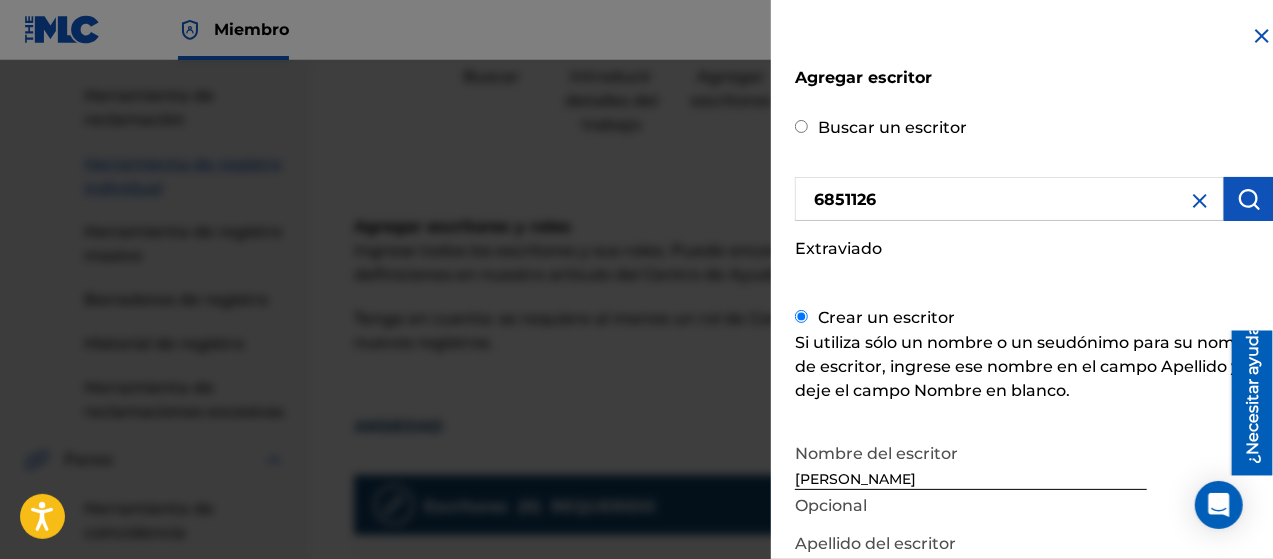 click on "6851126" at bounding box center (1009, 199) 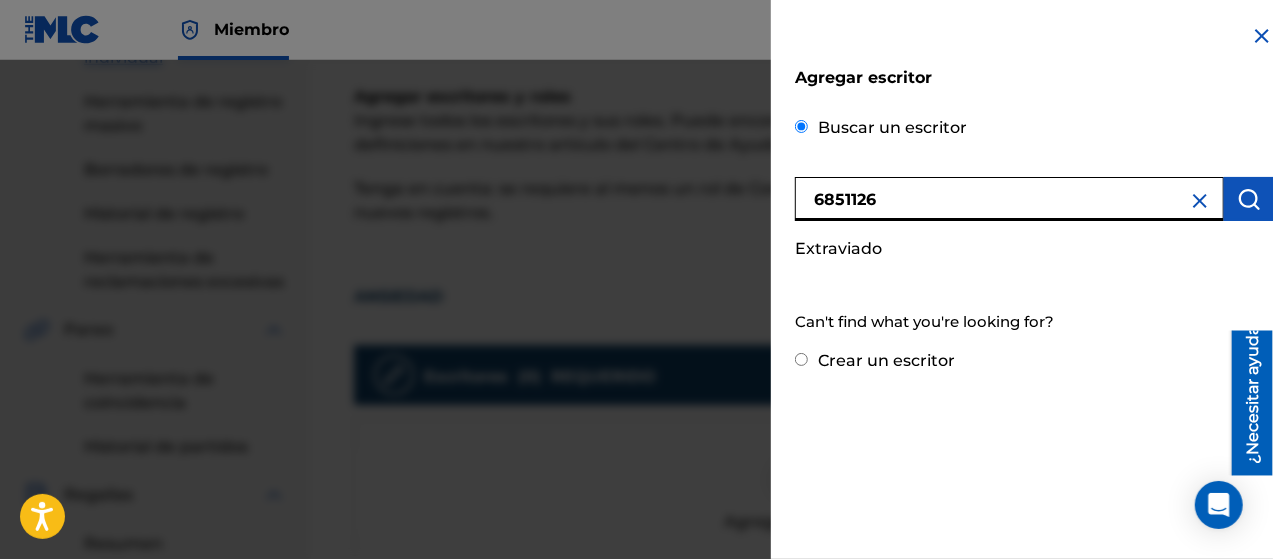 scroll, scrollTop: 400, scrollLeft: 0, axis: vertical 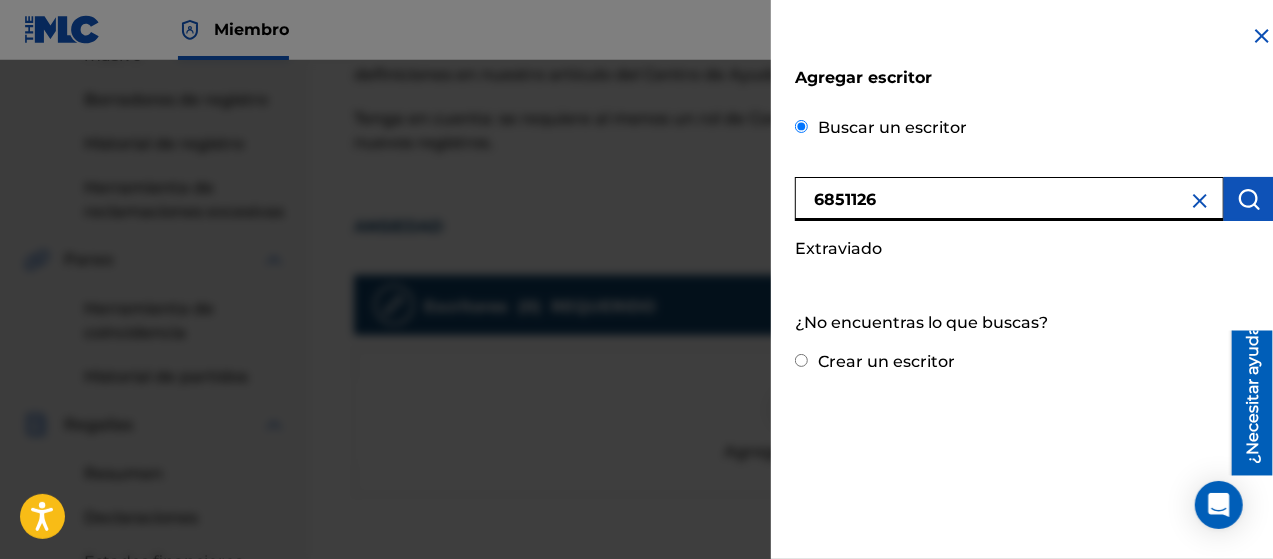 click at bounding box center [1249, 199] 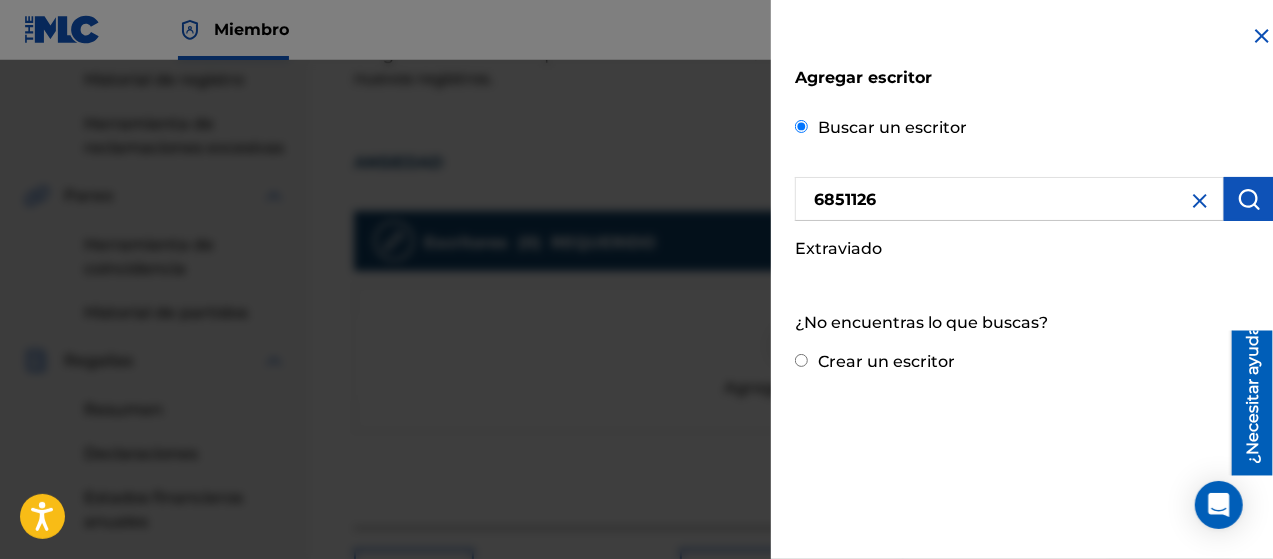 scroll, scrollTop: 400, scrollLeft: 0, axis: vertical 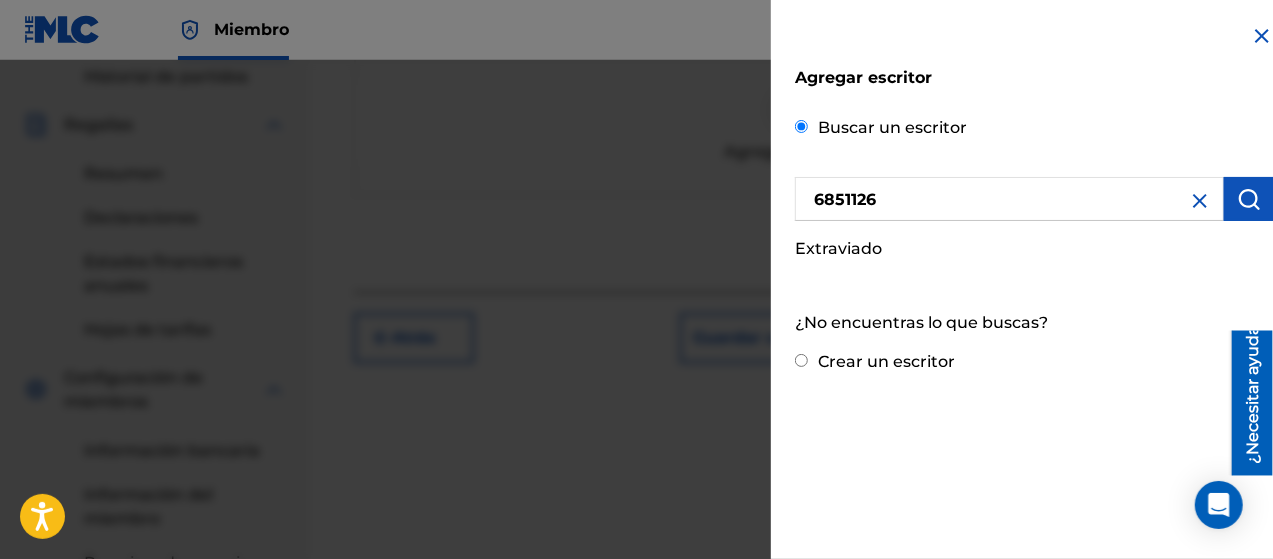 click on "Crear un escritor" at bounding box center (801, 360) 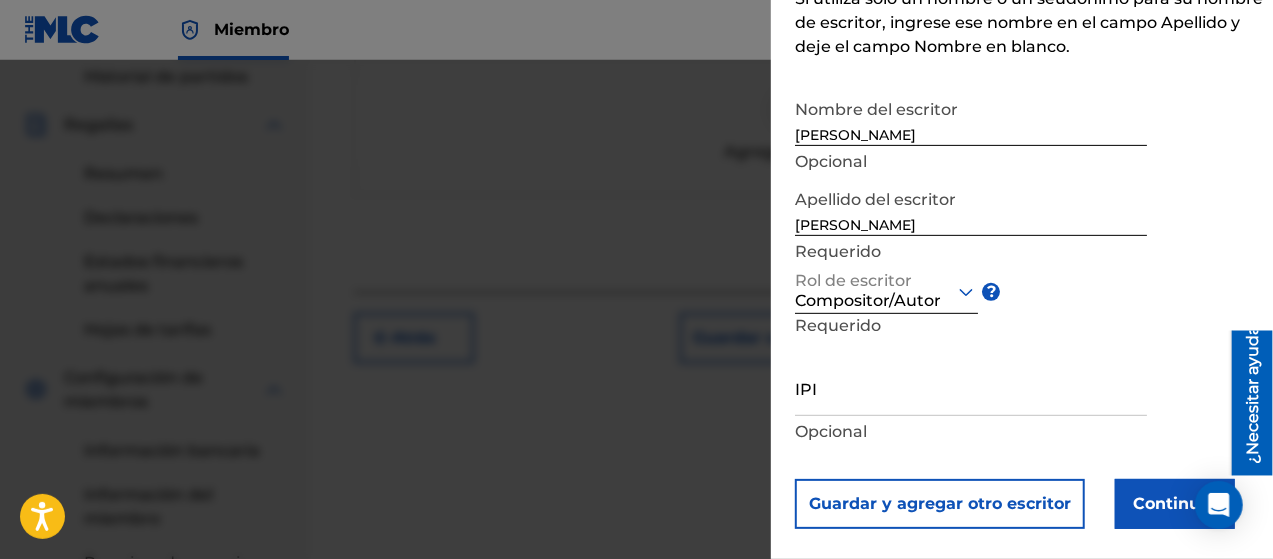 scroll, scrollTop: 368, scrollLeft: 0, axis: vertical 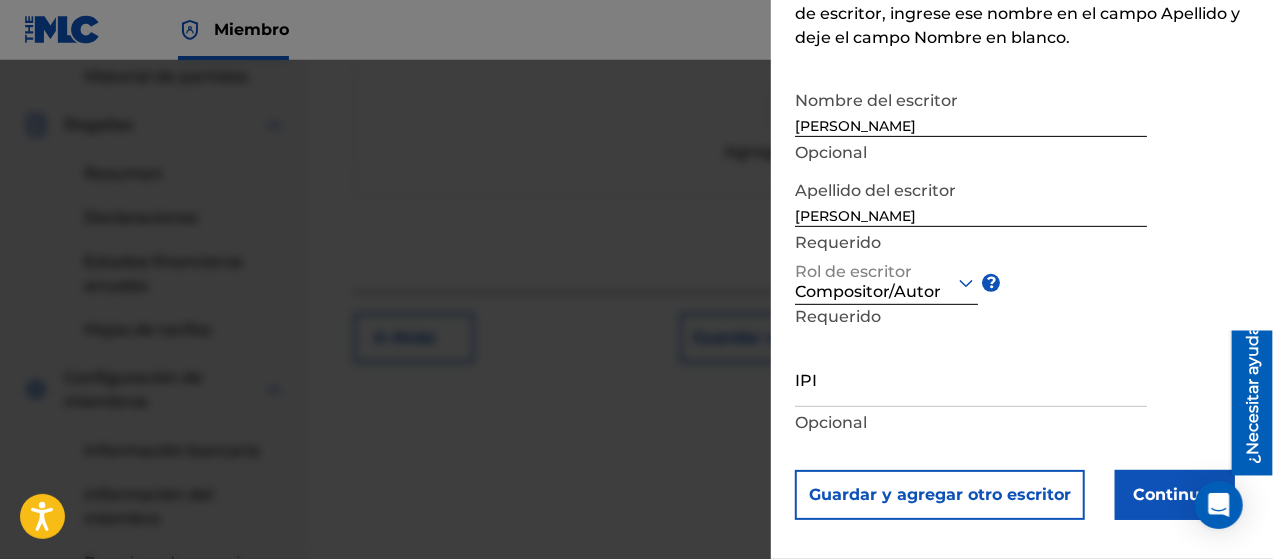 click on "IPI" at bounding box center (971, 378) 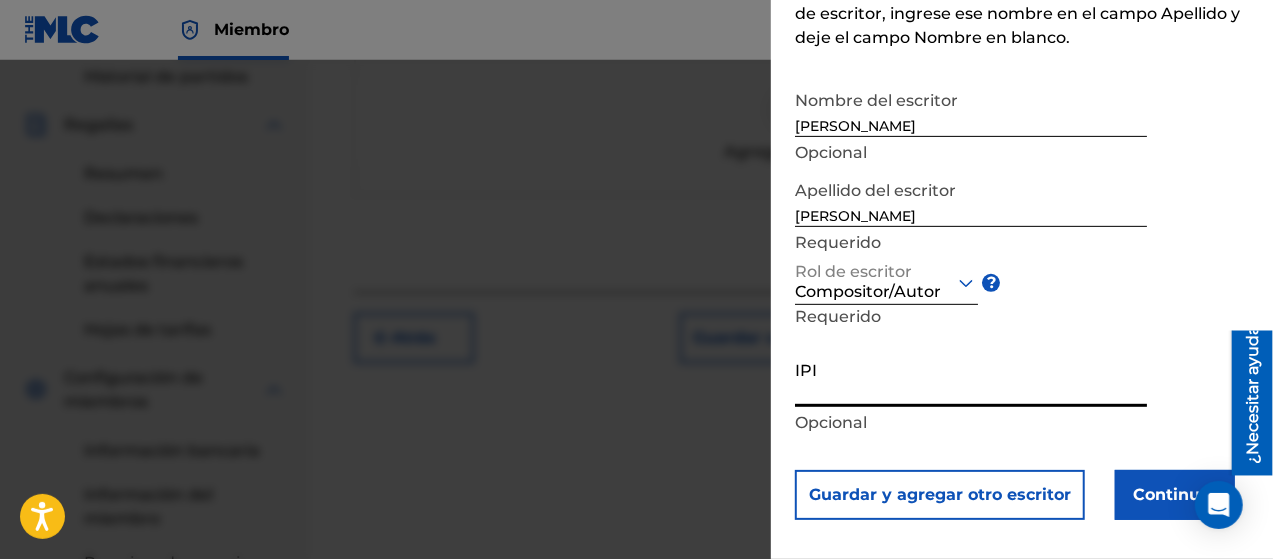 paste on "1159757706" 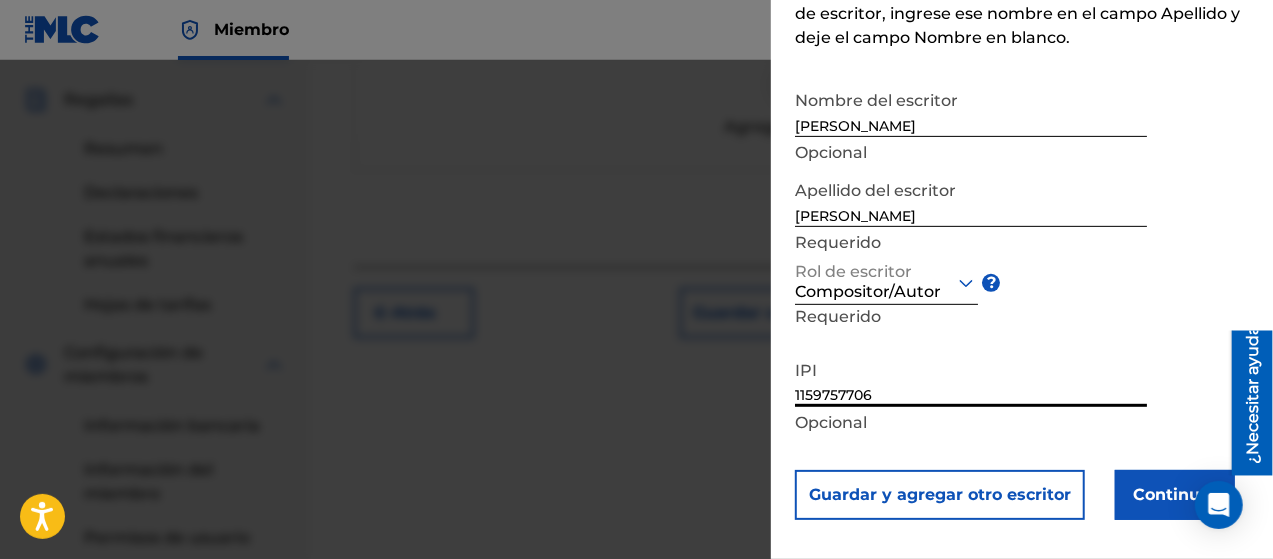 scroll, scrollTop: 800, scrollLeft: 0, axis: vertical 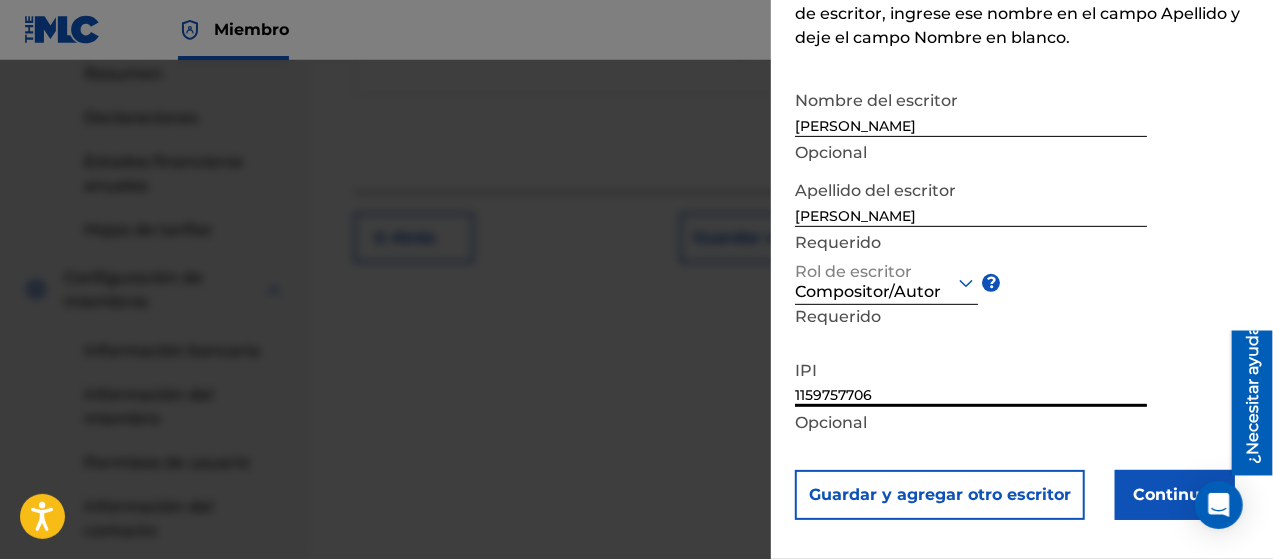 type on "1159757706" 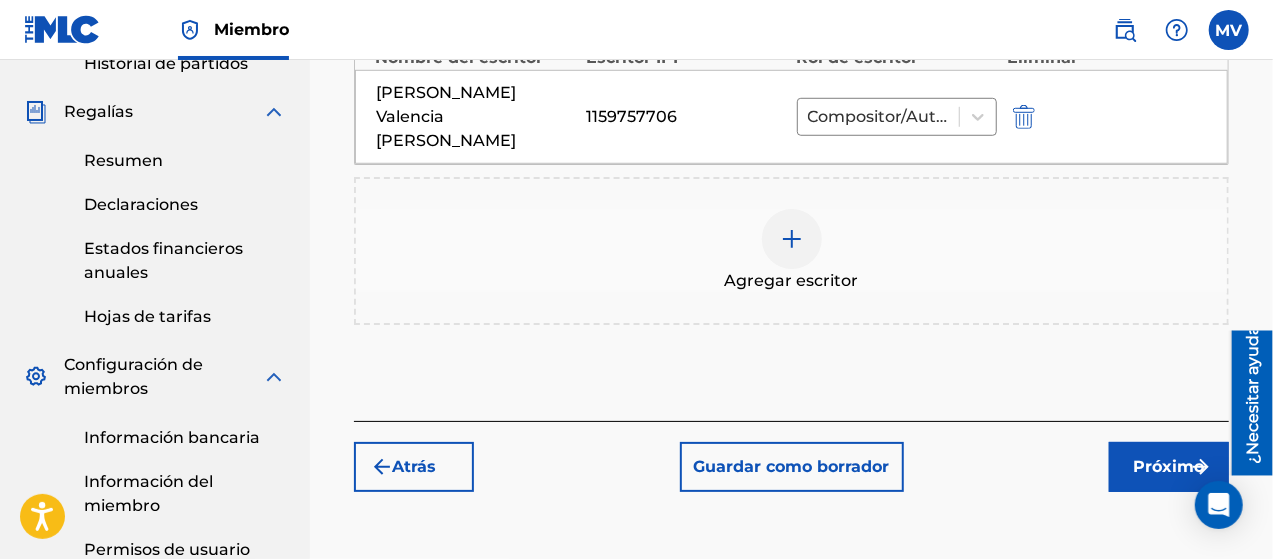scroll, scrollTop: 800, scrollLeft: 0, axis: vertical 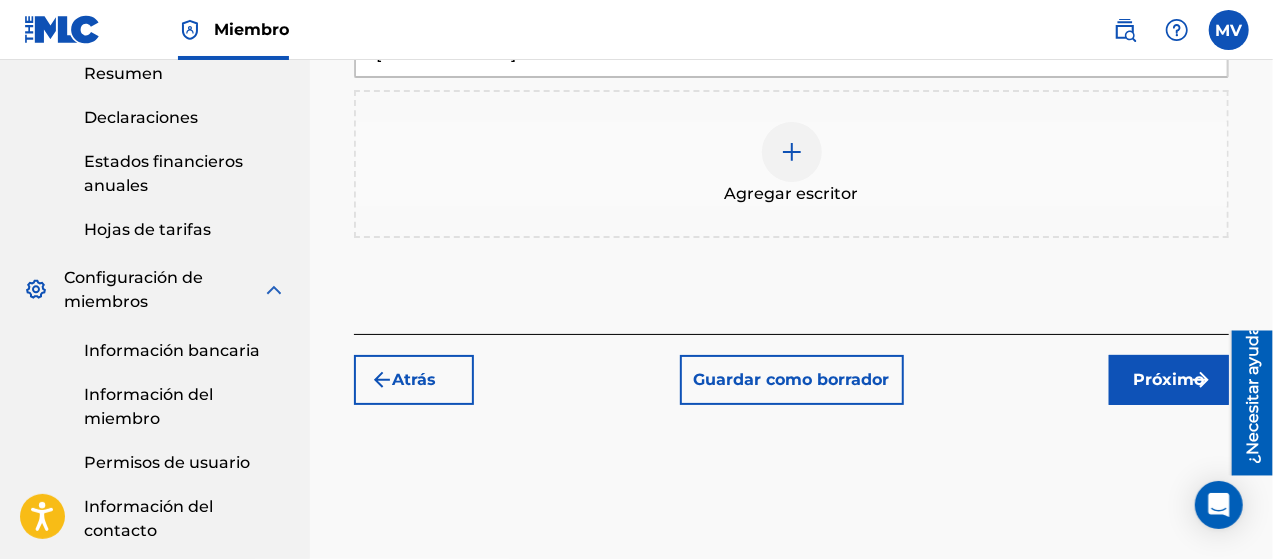 click on "Próximo" at bounding box center (1169, 379) 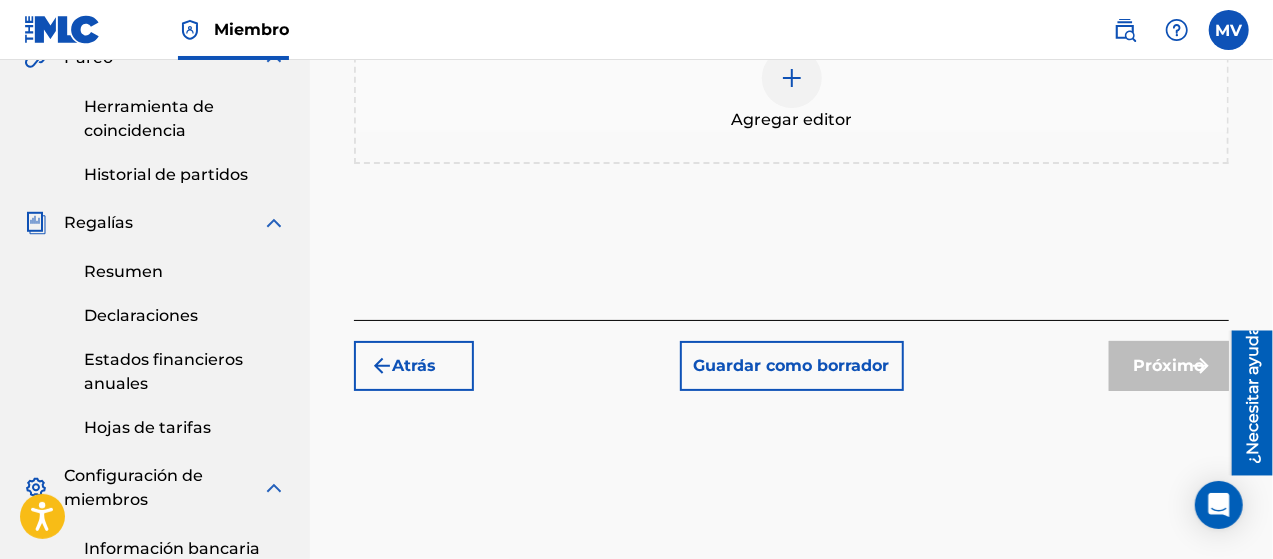 scroll, scrollTop: 600, scrollLeft: 0, axis: vertical 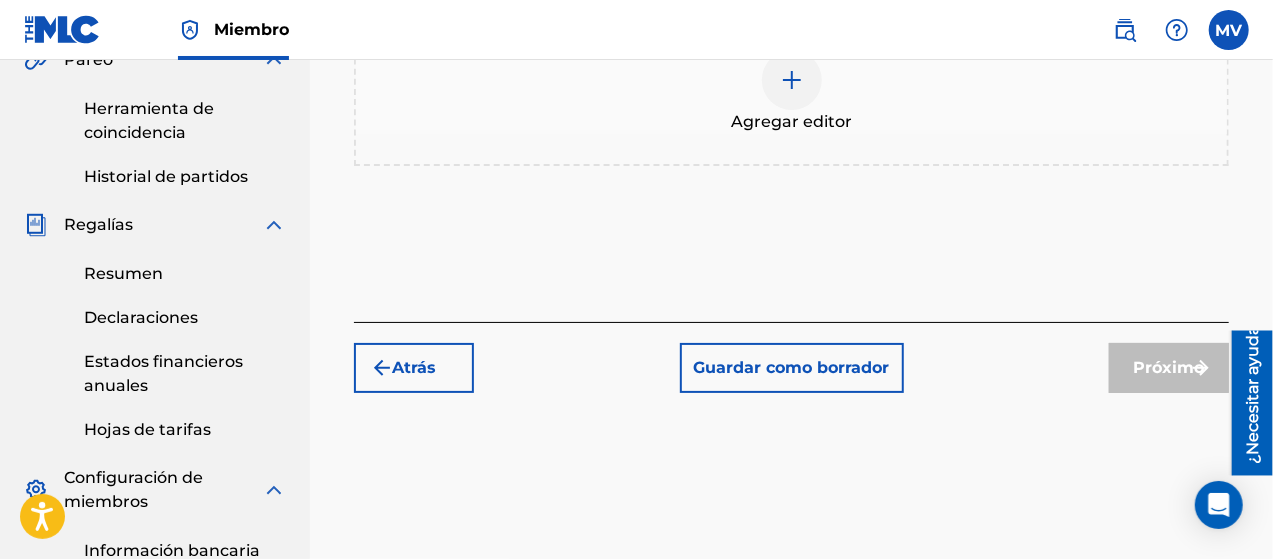 click at bounding box center (792, 80) 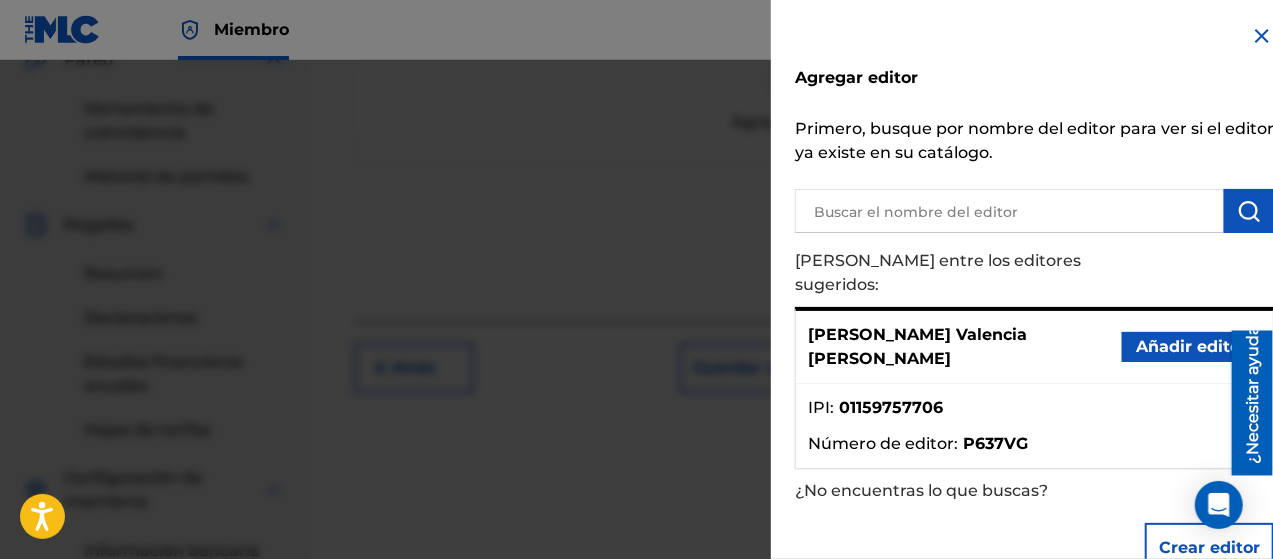 click on "IPI  : 01159757706" at bounding box center [1034, 414] 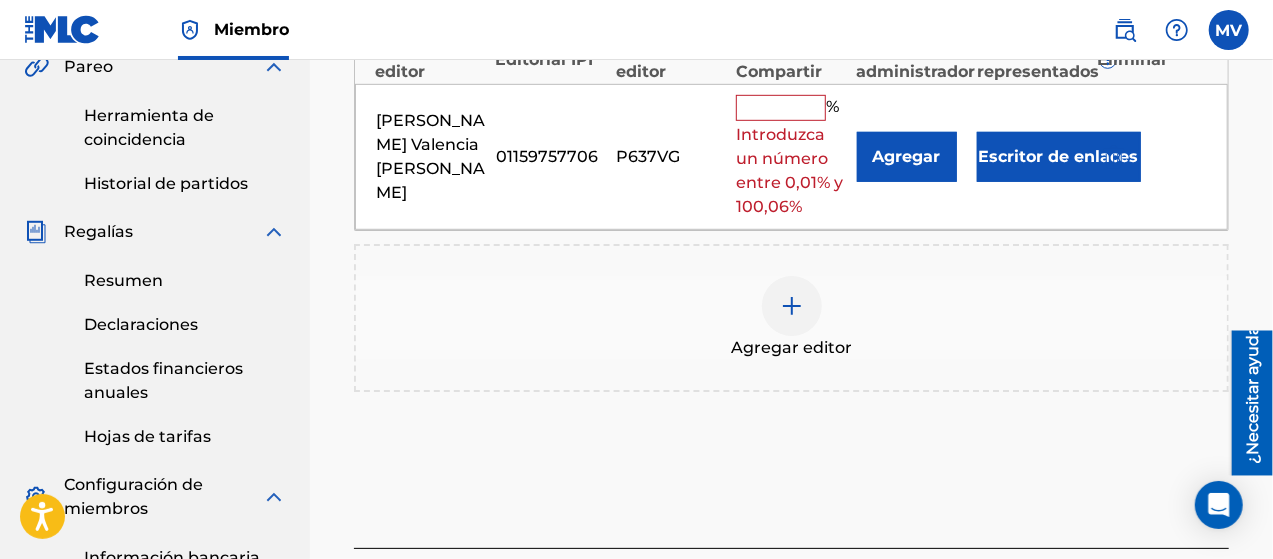 scroll, scrollTop: 400, scrollLeft: 0, axis: vertical 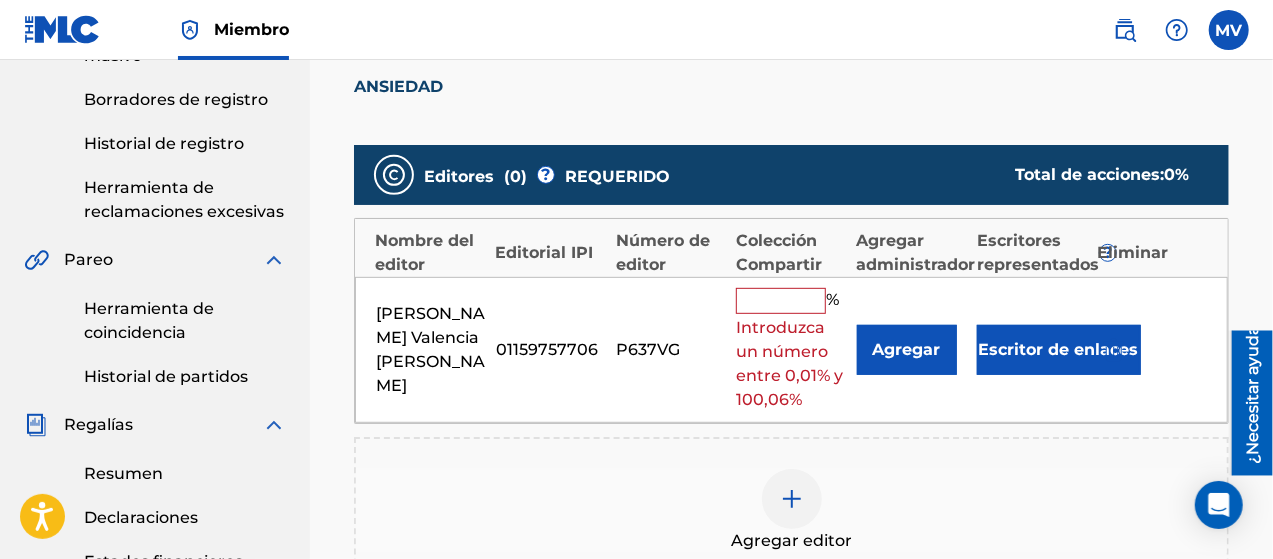 click at bounding box center (781, 301) 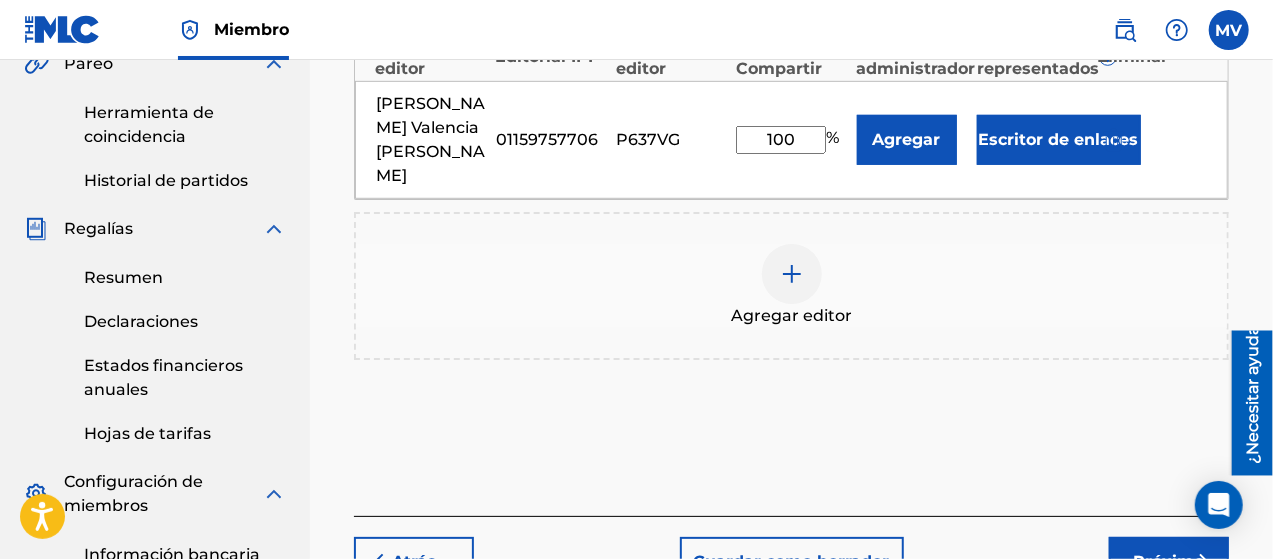 scroll, scrollTop: 600, scrollLeft: 0, axis: vertical 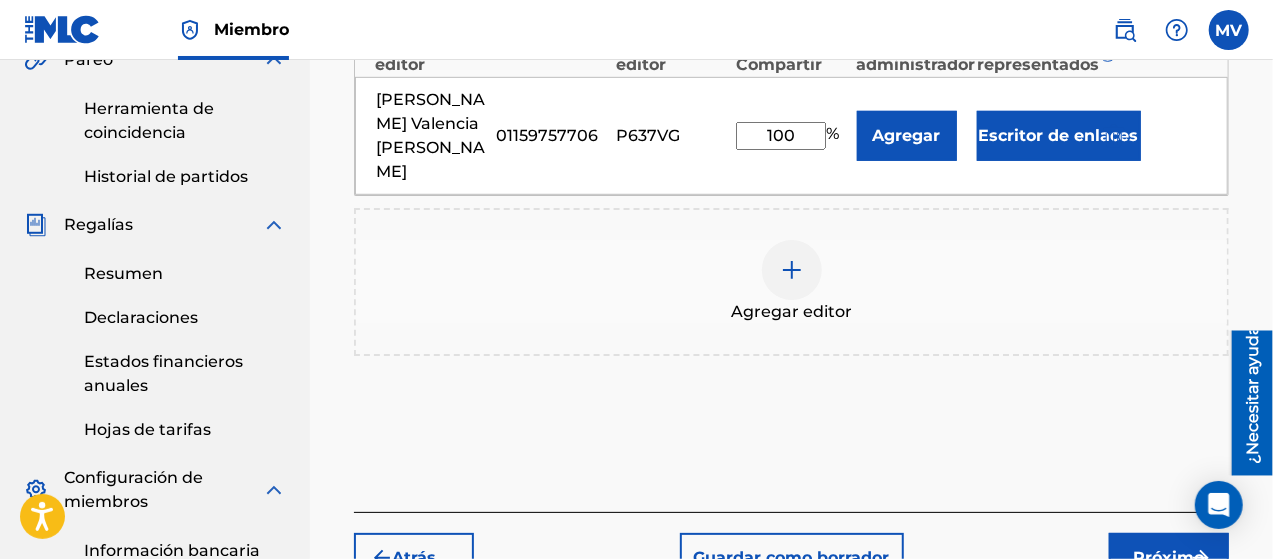 type on "100" 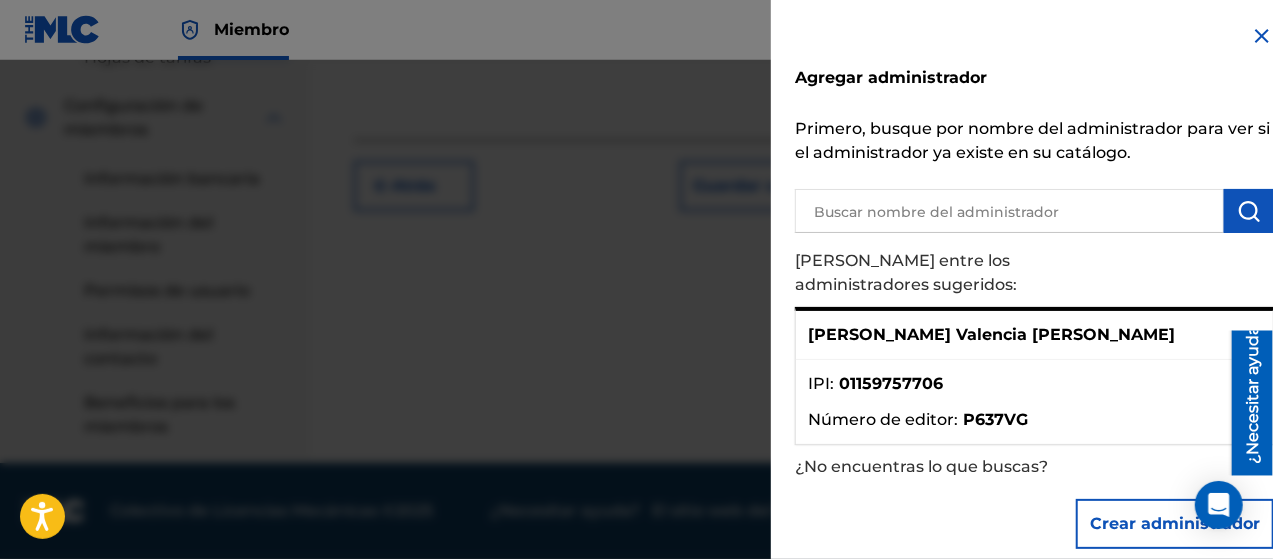 click at bounding box center [636, 339] 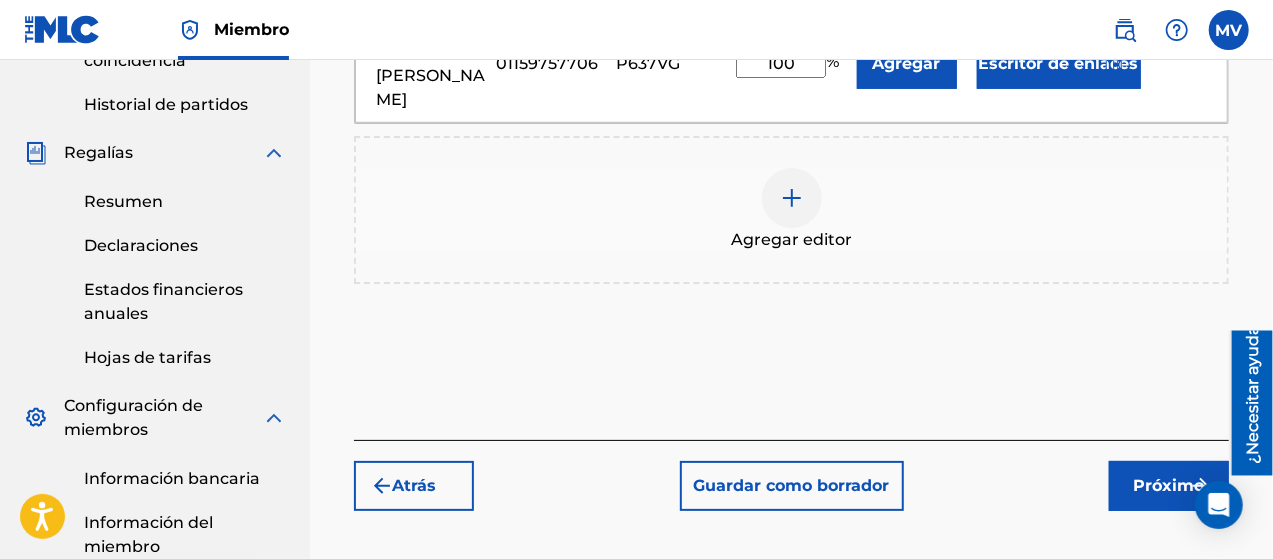 click on "Próximo" at bounding box center [1169, 486] 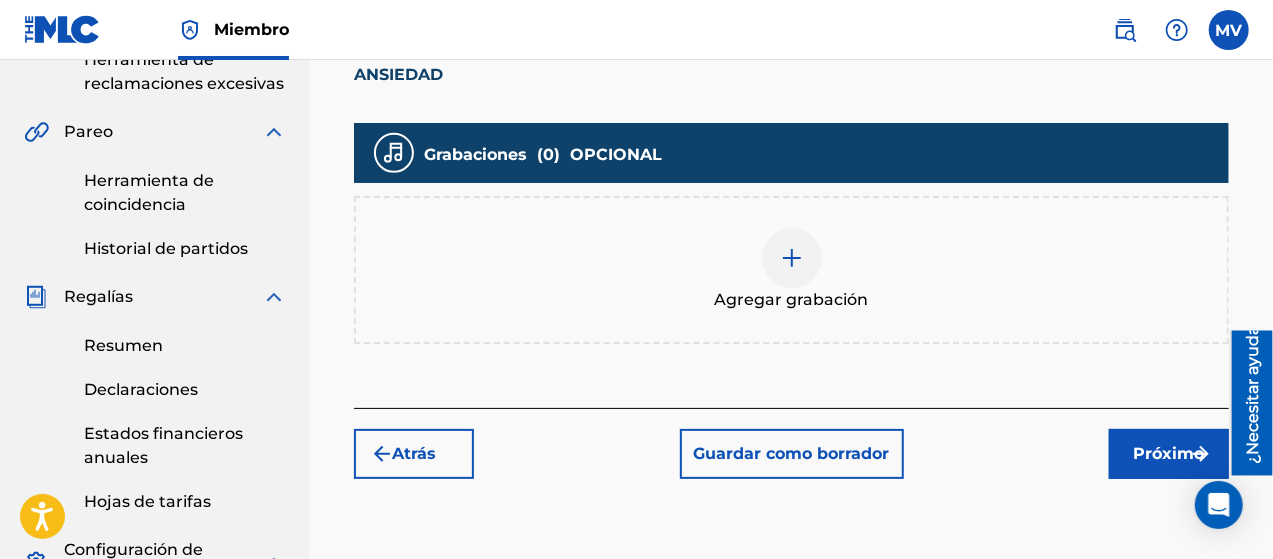 scroll, scrollTop: 600, scrollLeft: 0, axis: vertical 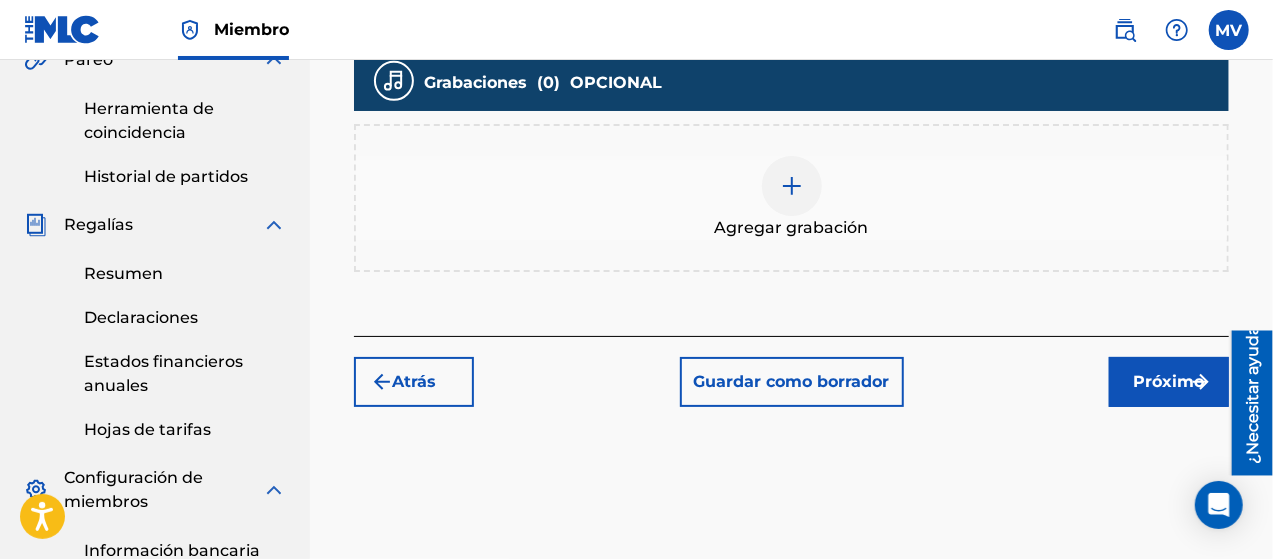 click on "Próximo" at bounding box center [1169, 381] 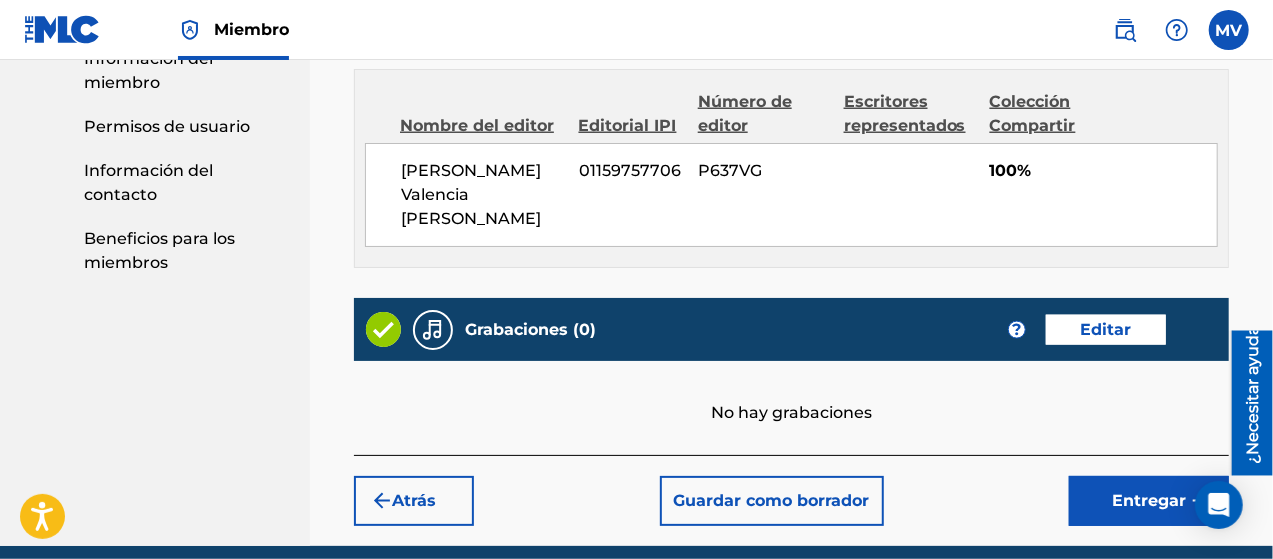 scroll, scrollTop: 1191, scrollLeft: 0, axis: vertical 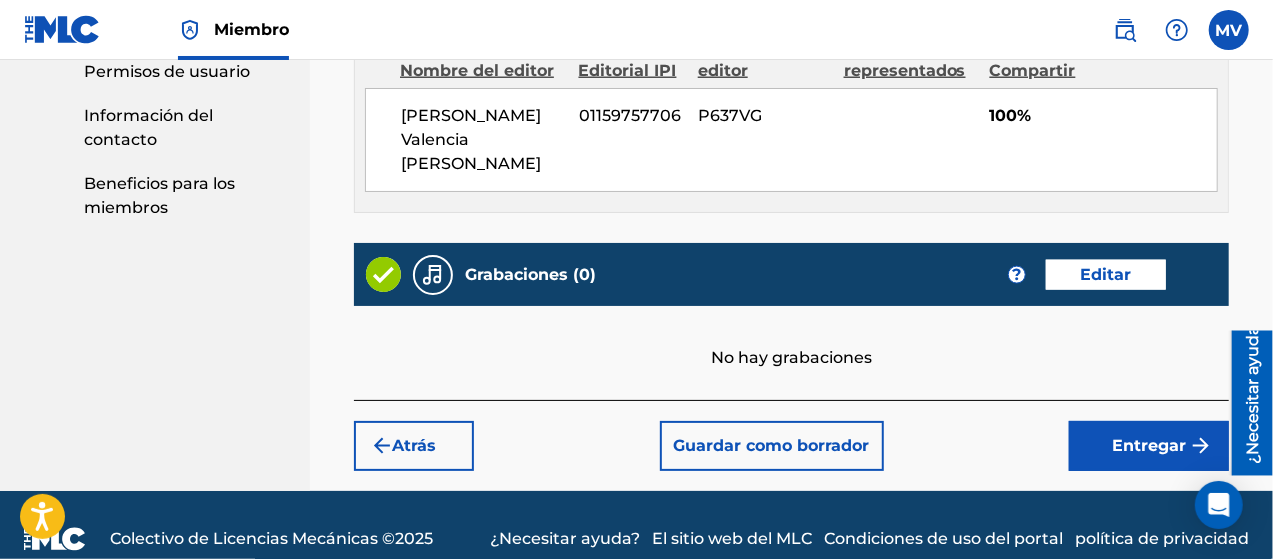 click on "Entregar" at bounding box center [1149, 445] 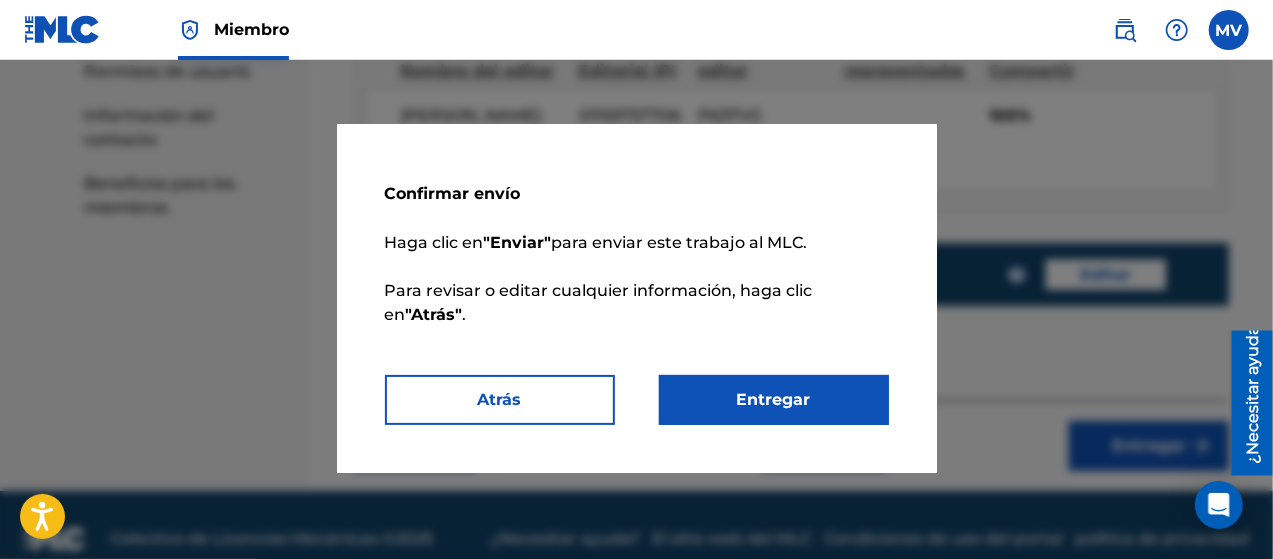 click on "Entregar" at bounding box center [774, 400] 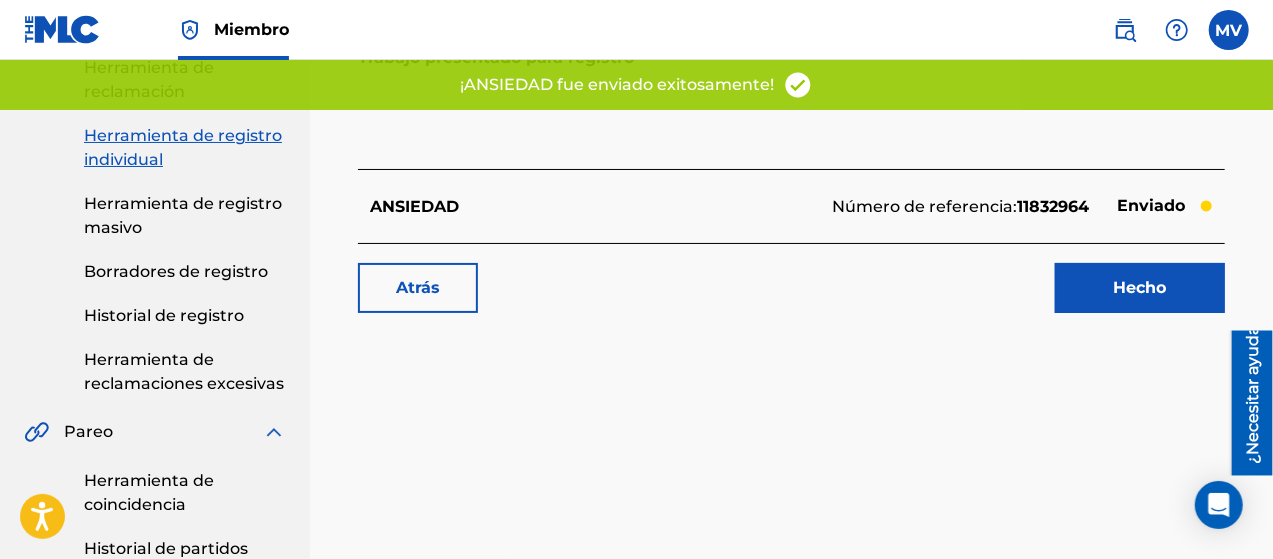 scroll, scrollTop: 300, scrollLeft: 0, axis: vertical 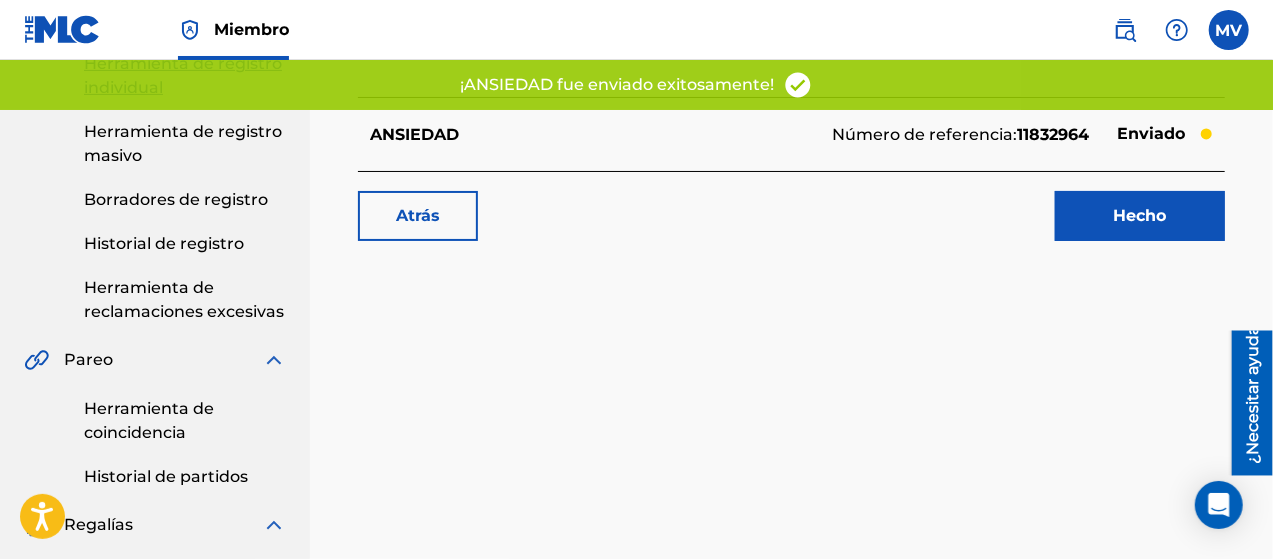 click on "Hecho" at bounding box center [1140, 215] 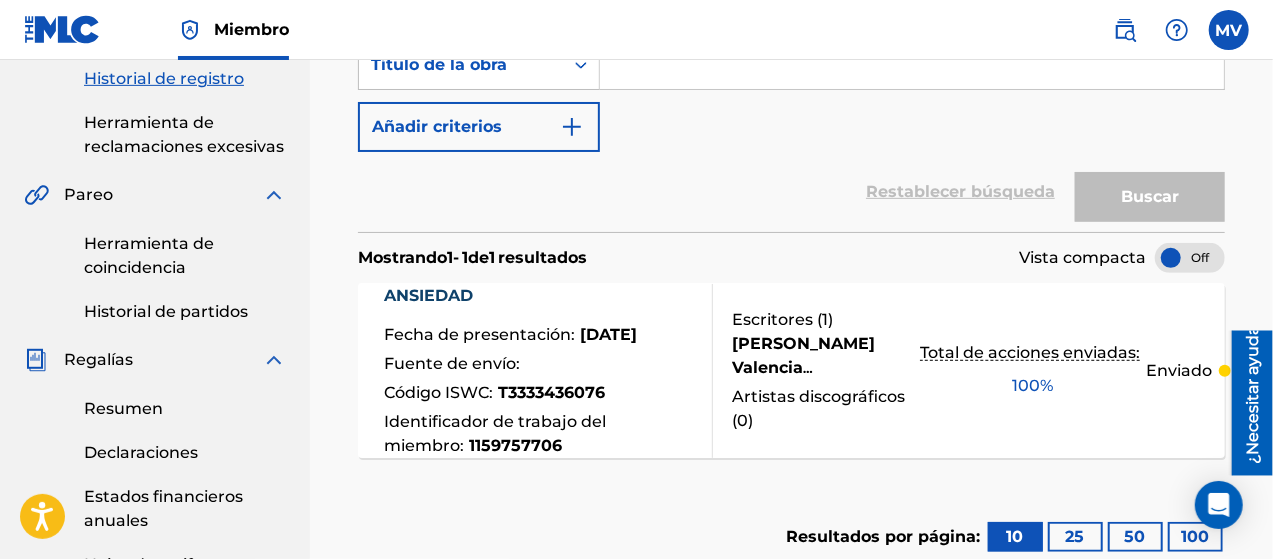 scroll, scrollTop: 500, scrollLeft: 0, axis: vertical 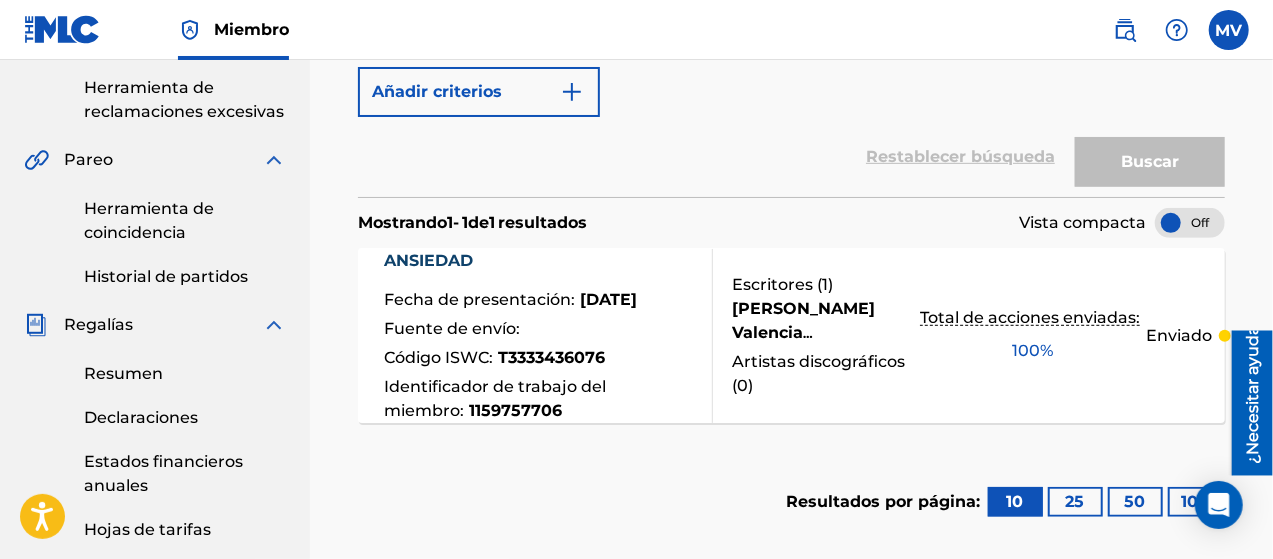 click on "Artistas discográficos (" at bounding box center (818, 373) 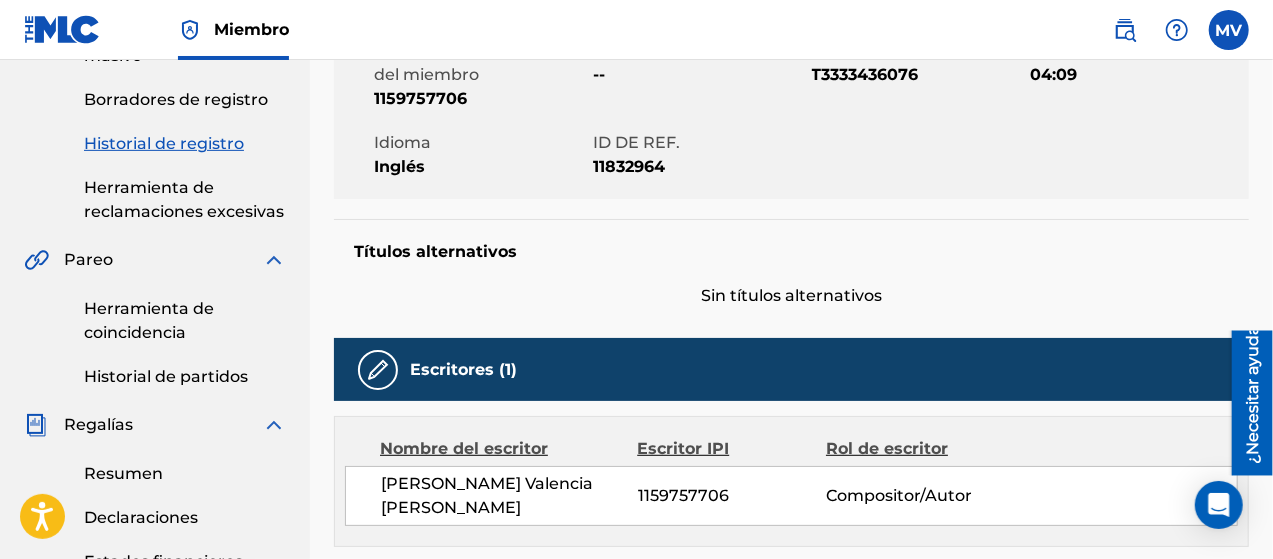 scroll, scrollTop: 200, scrollLeft: 0, axis: vertical 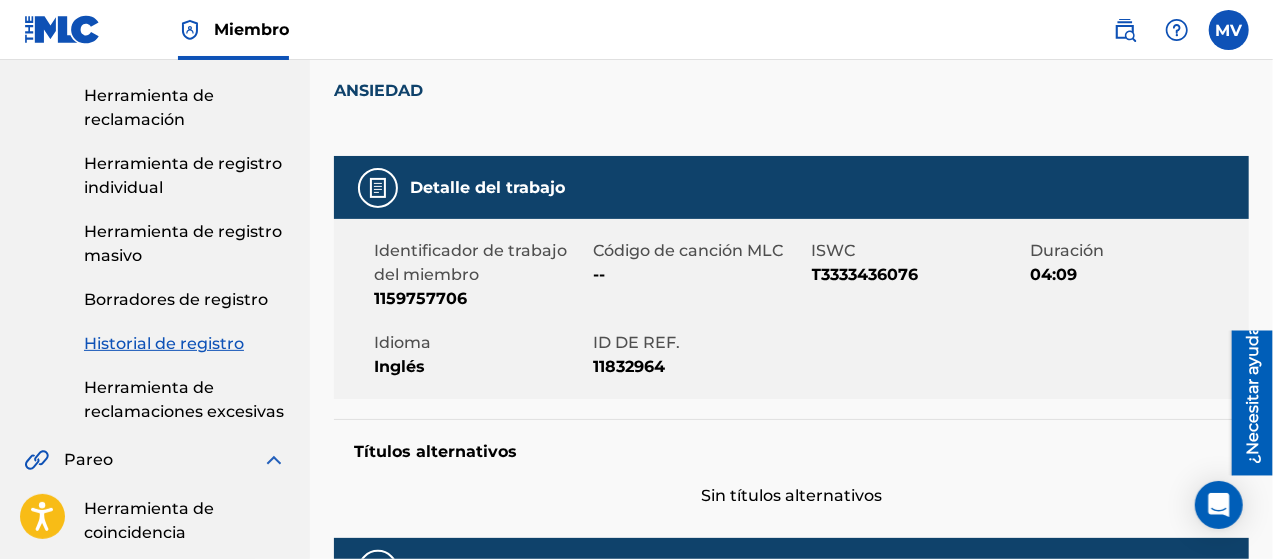 click on "--" at bounding box center (599, 274) 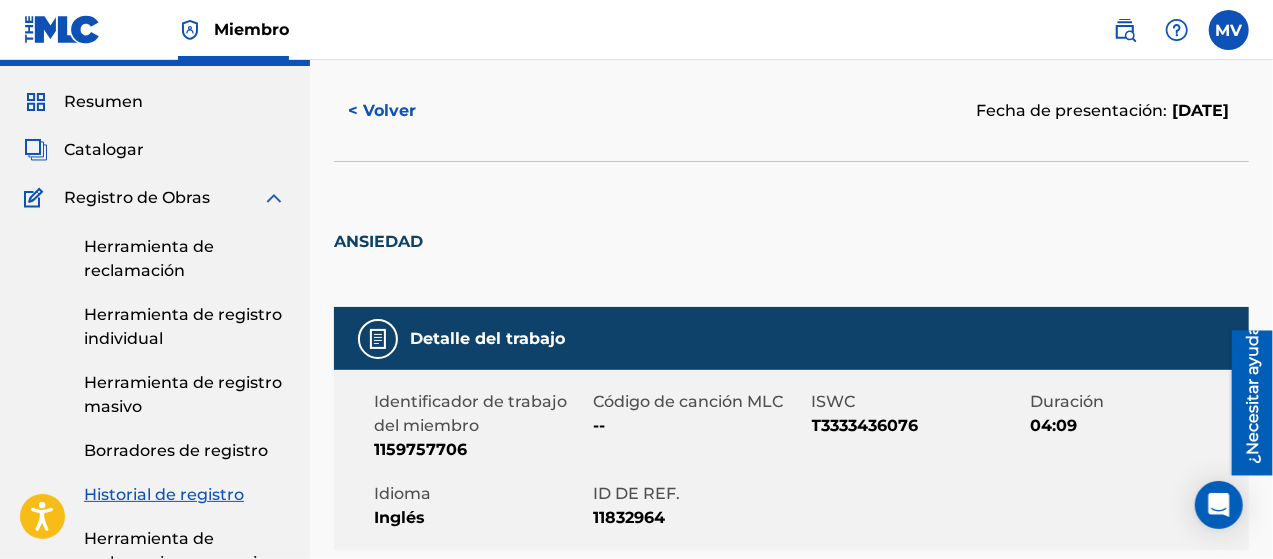 scroll, scrollTop: 0, scrollLeft: 0, axis: both 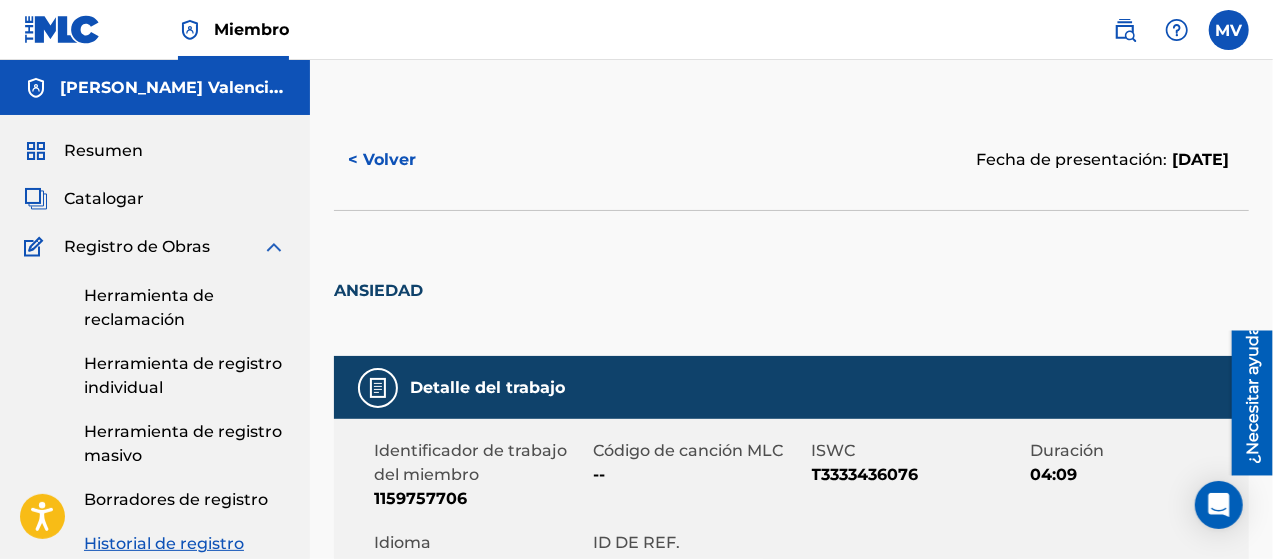 click on "Resumen" at bounding box center (103, 150) 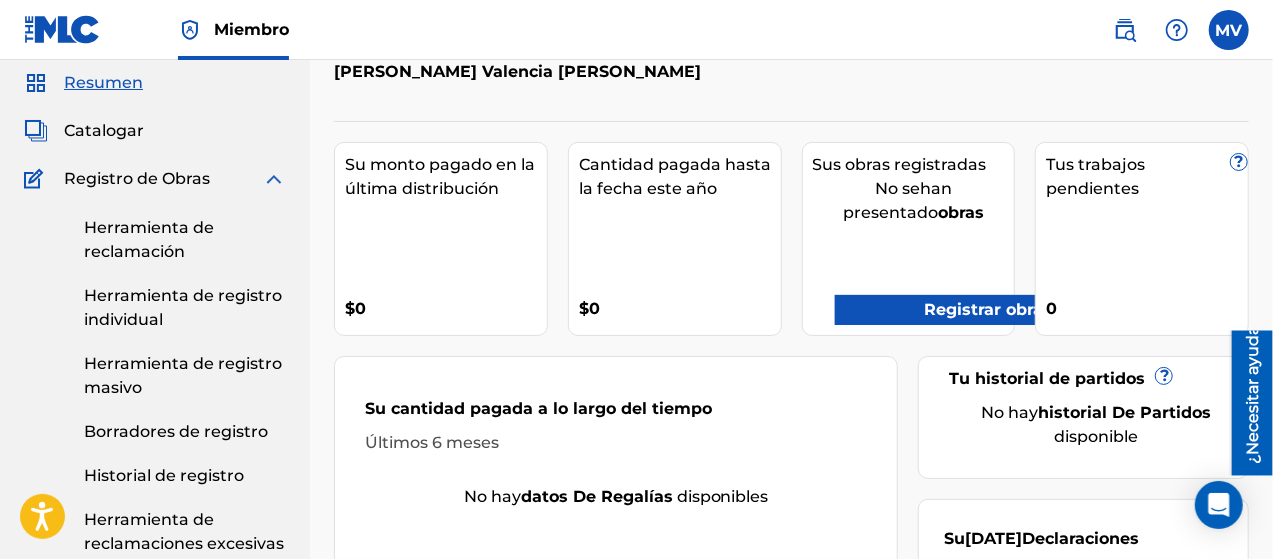 scroll, scrollTop: 100, scrollLeft: 0, axis: vertical 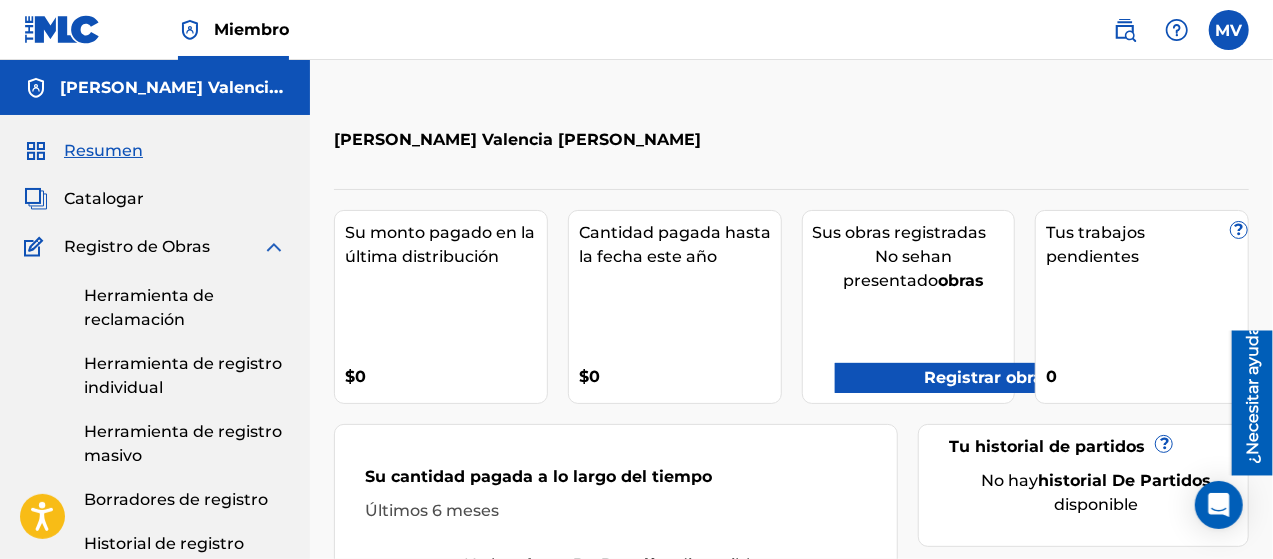 click on "[PERSON_NAME] [PERSON_NAME]" at bounding box center (243, 87) 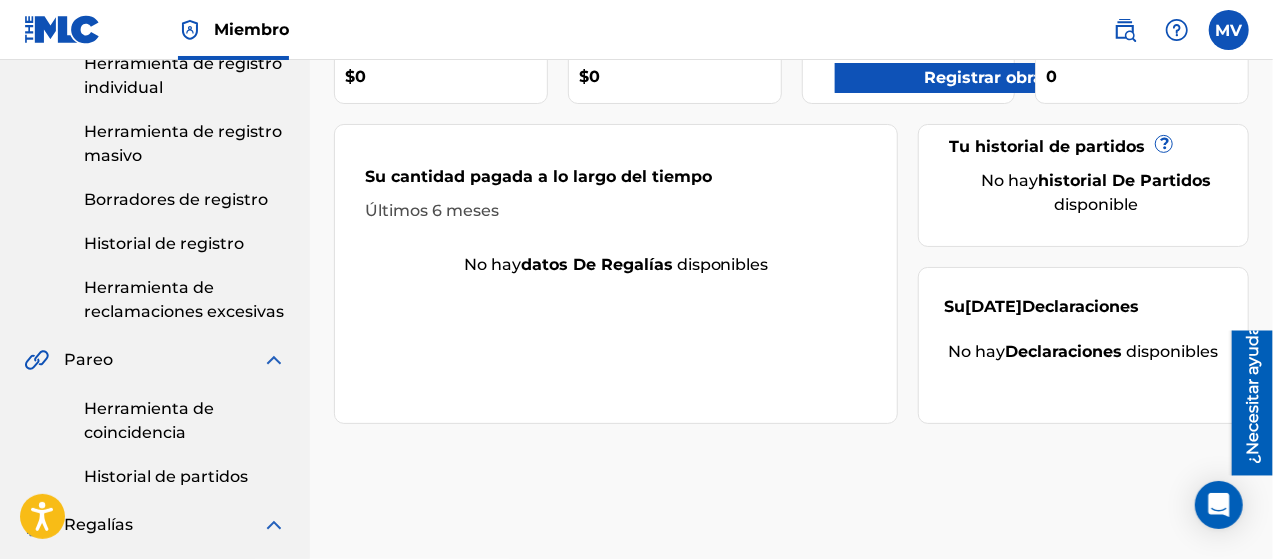 scroll, scrollTop: 100, scrollLeft: 0, axis: vertical 